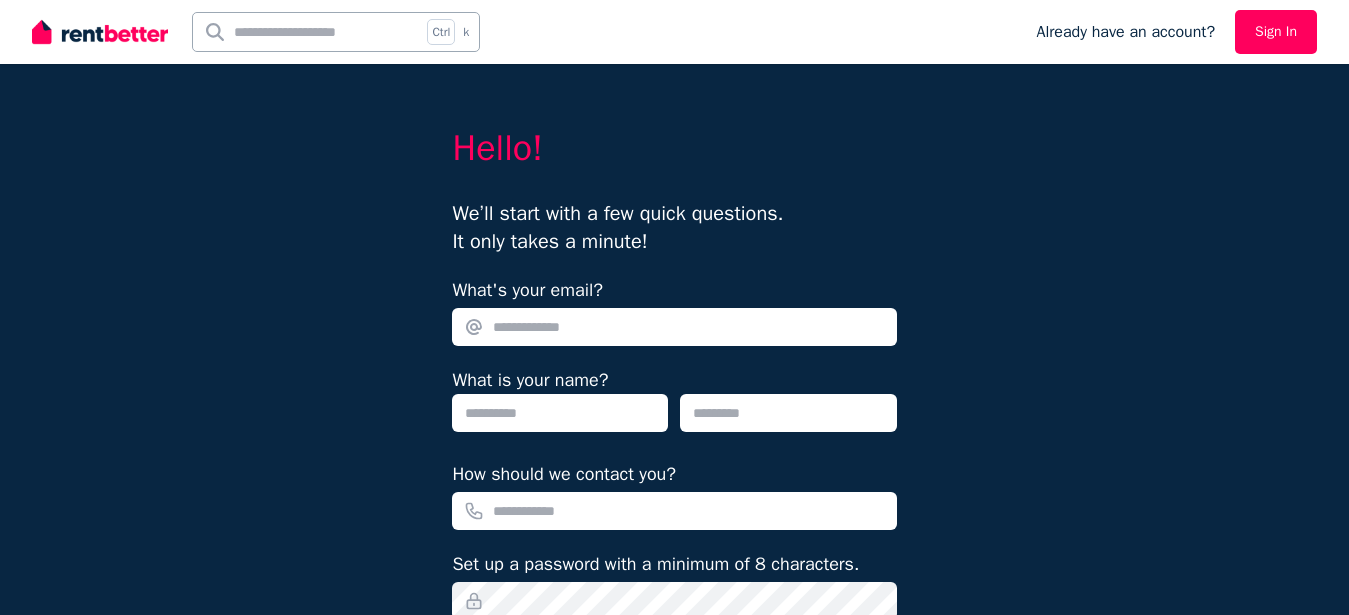 scroll, scrollTop: 0, scrollLeft: 0, axis: both 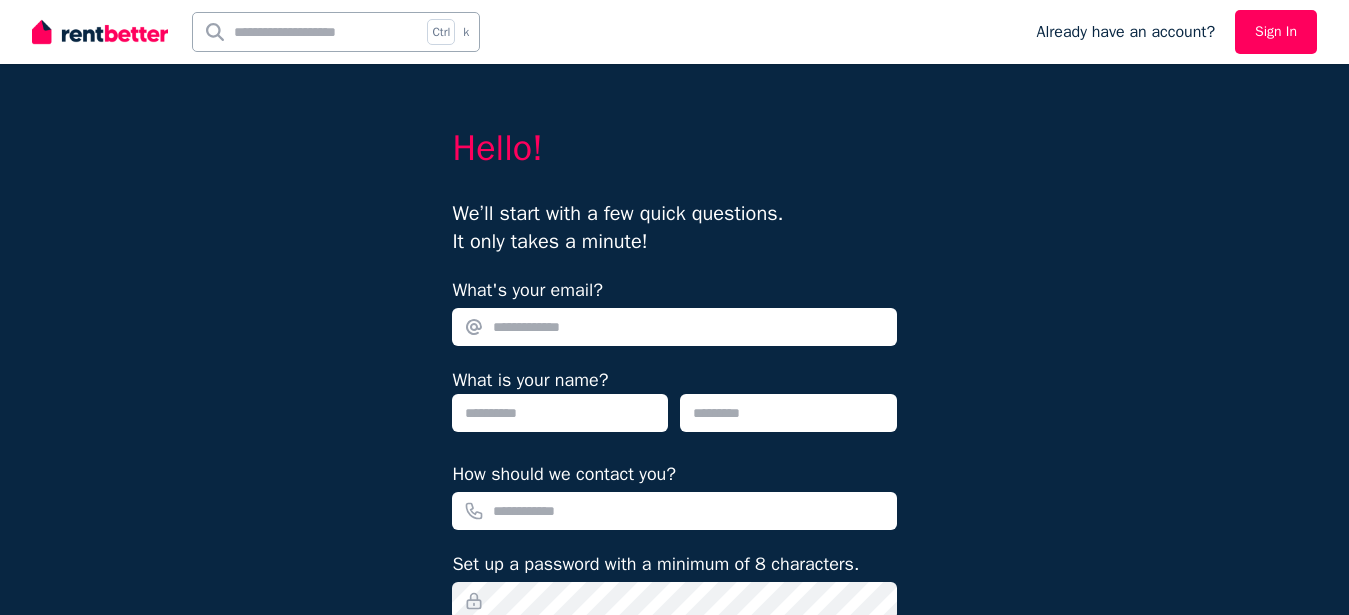 click on "What's your email?" at bounding box center (674, 327) 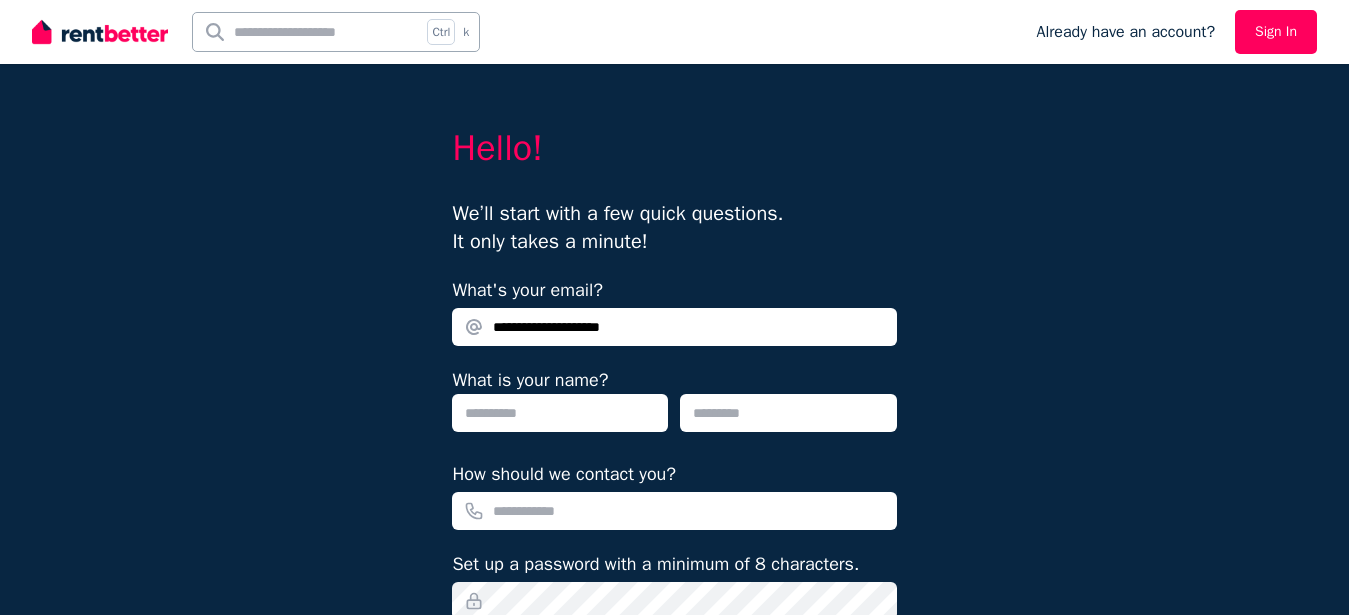 type on "**********" 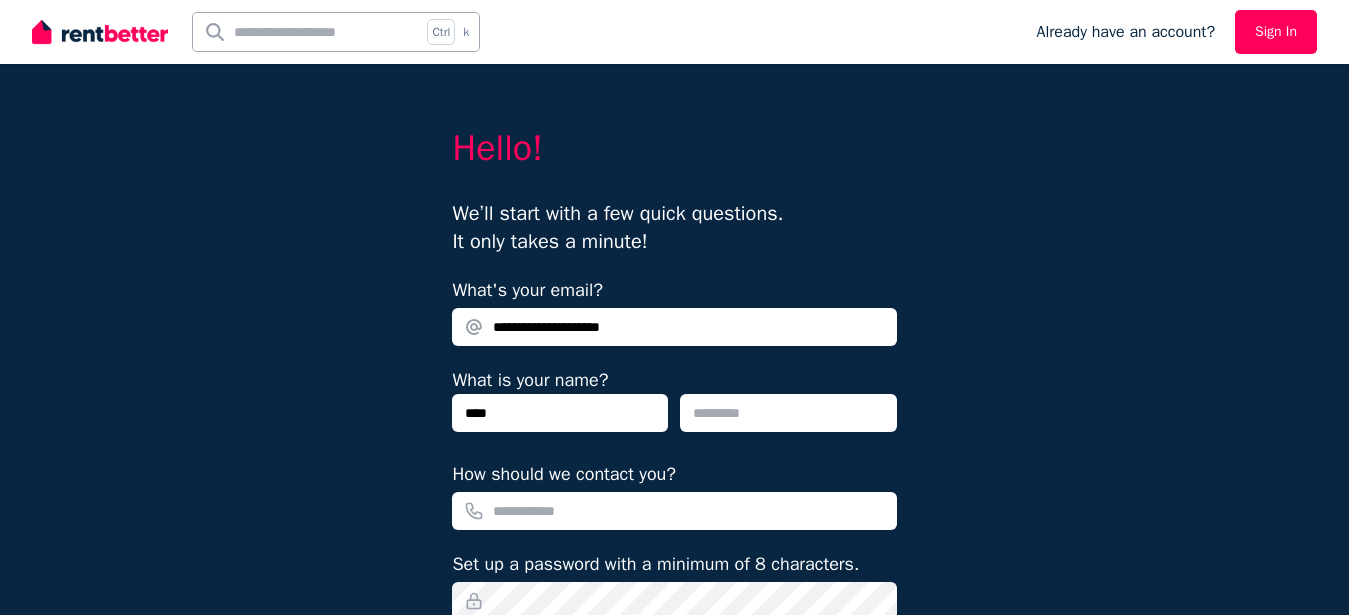 click at bounding box center (788, 413) 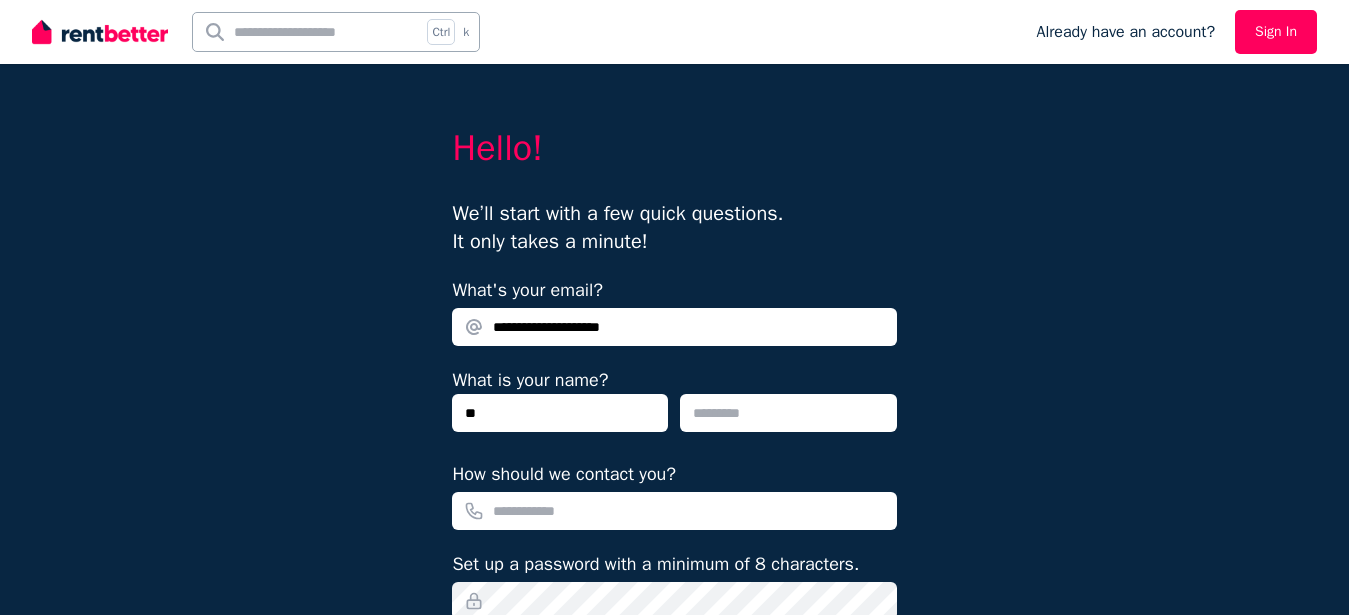 type on "*" 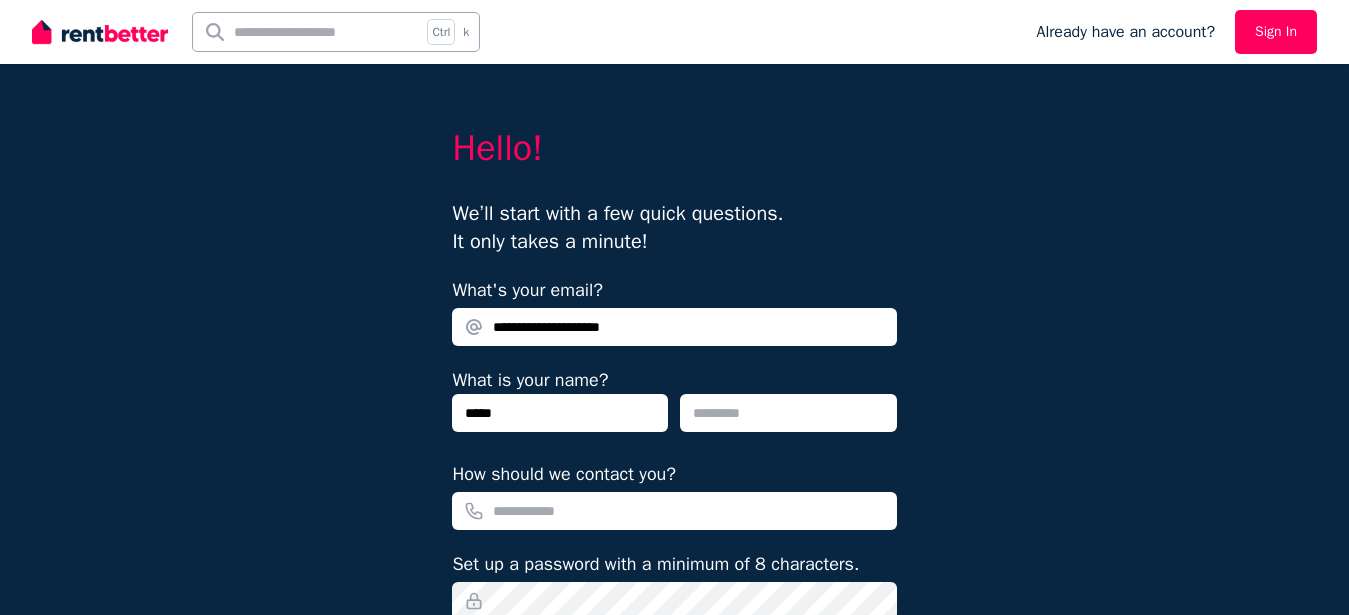 type on "****" 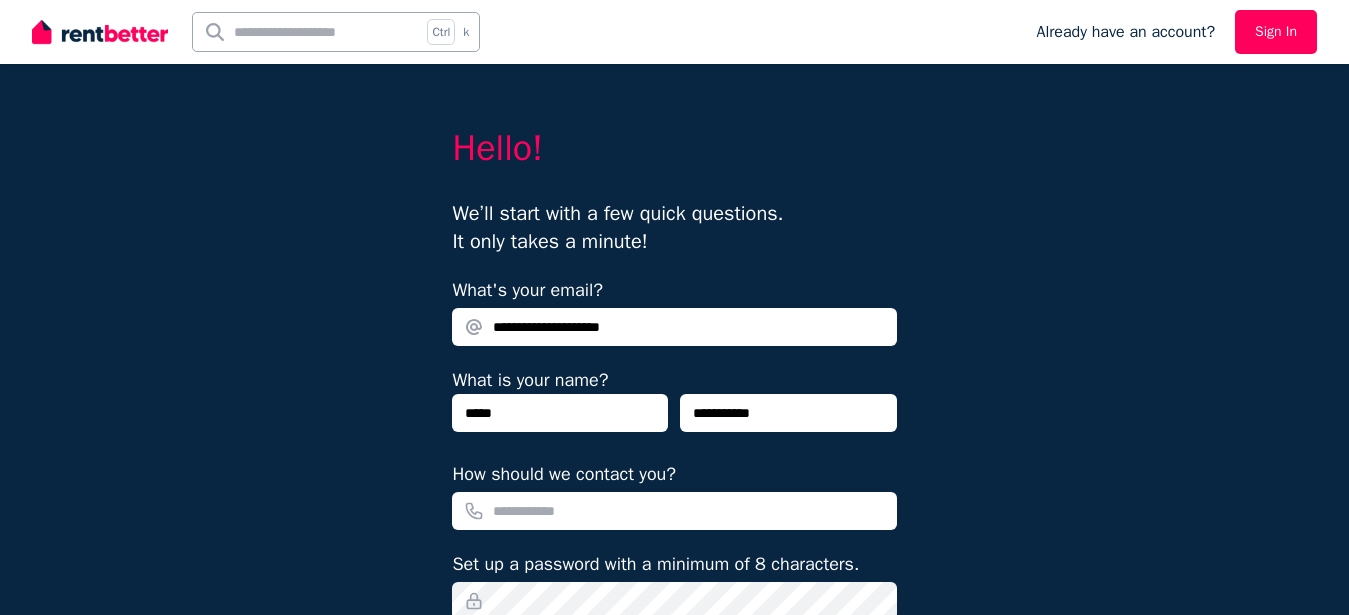 type on "**********" 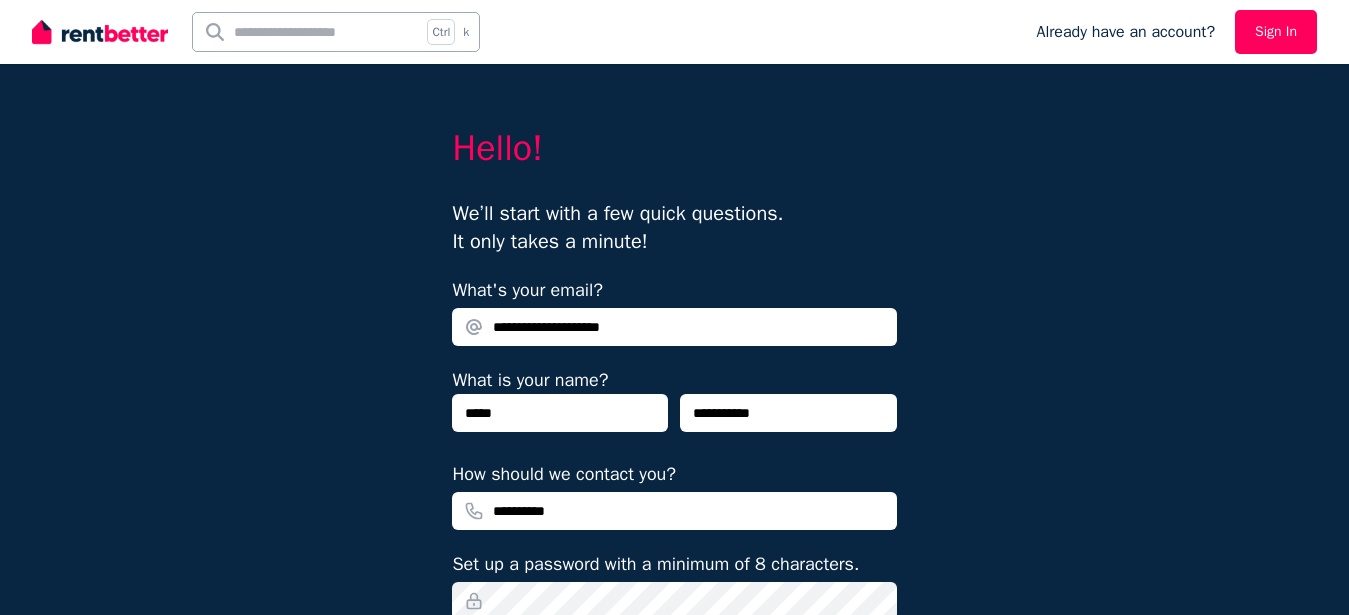 click on "**********" at bounding box center [674, 511] 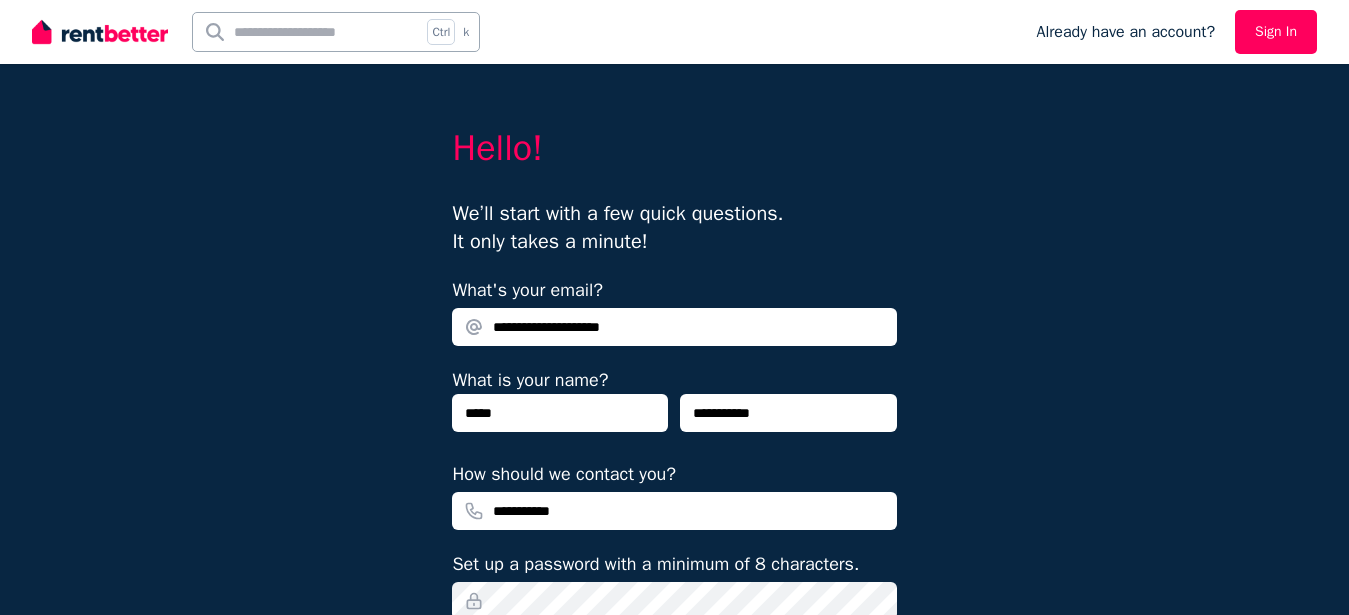 click on "**********" at bounding box center [674, 511] 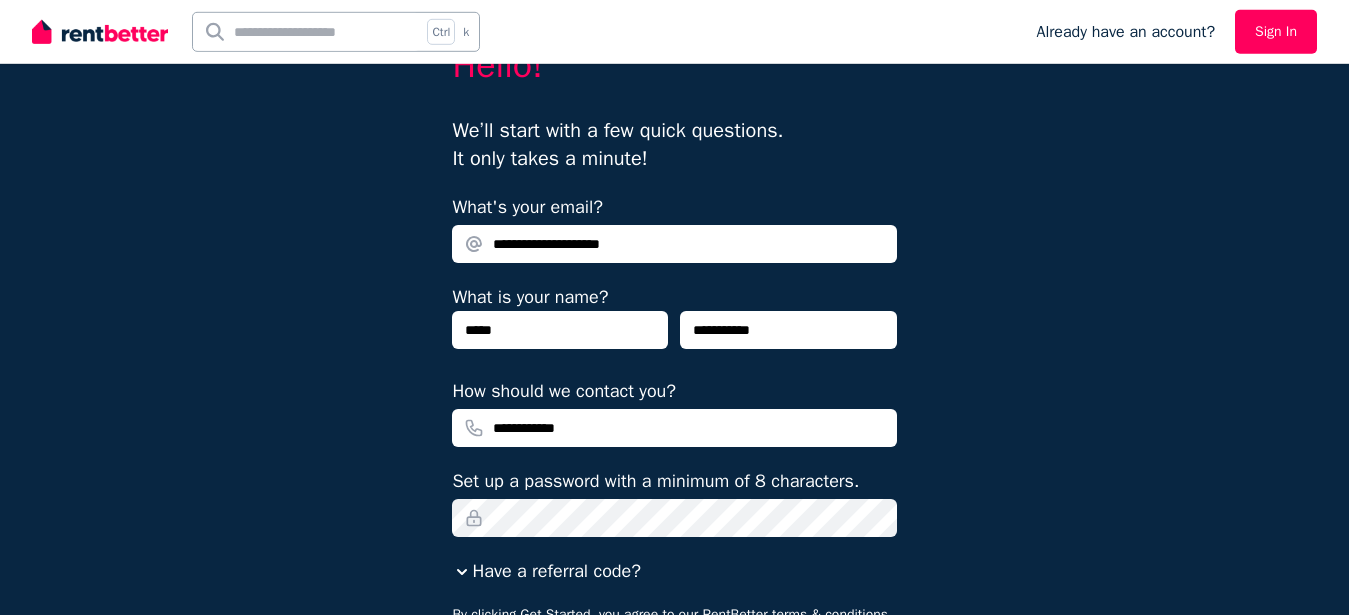 scroll, scrollTop: 204, scrollLeft: 0, axis: vertical 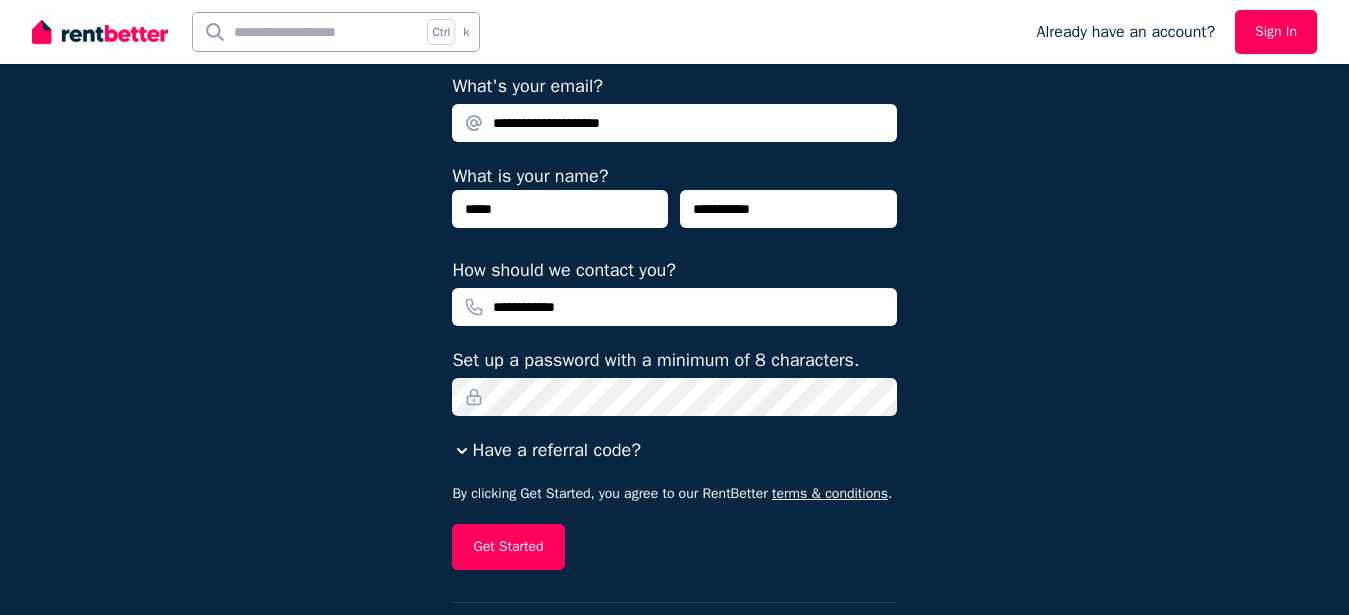 type on "**********" 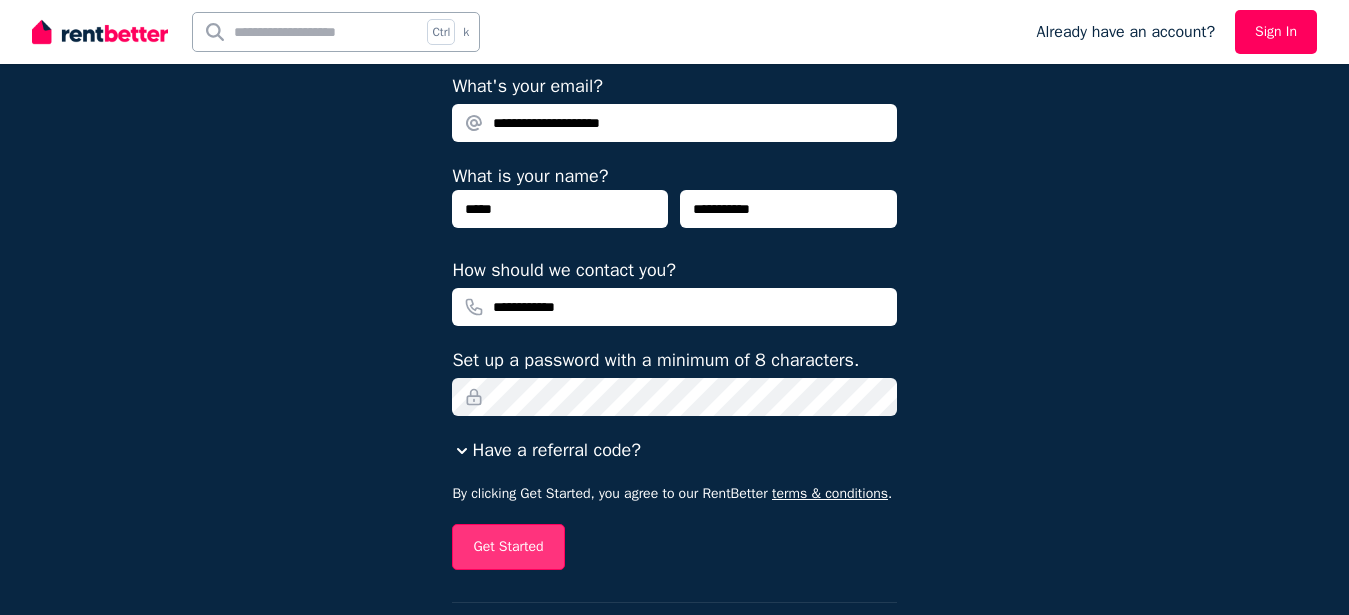 click on "Get Started" at bounding box center (508, 547) 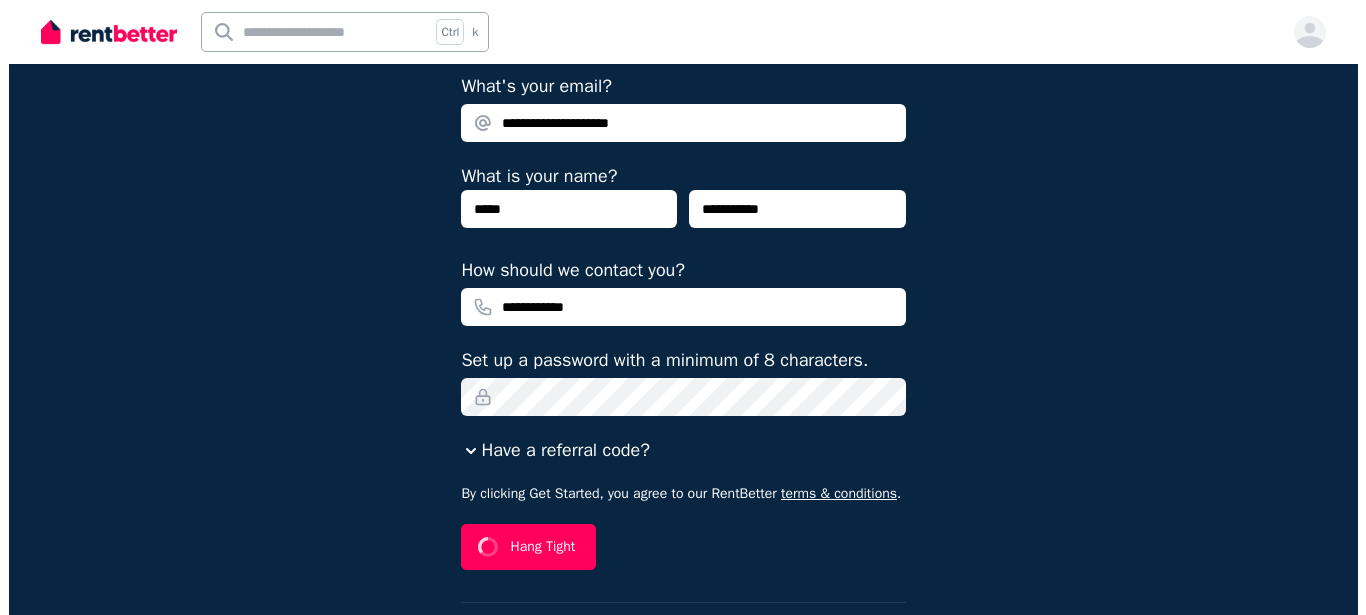 scroll, scrollTop: 0, scrollLeft: 0, axis: both 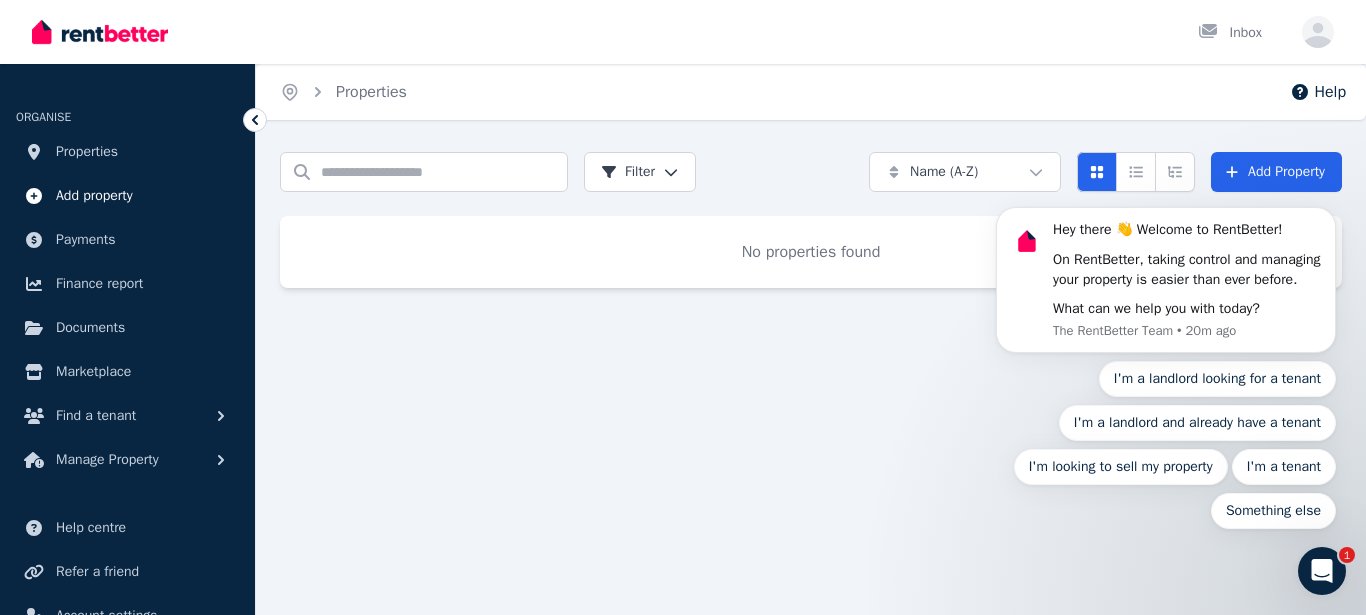 click on "Add property" at bounding box center [94, 196] 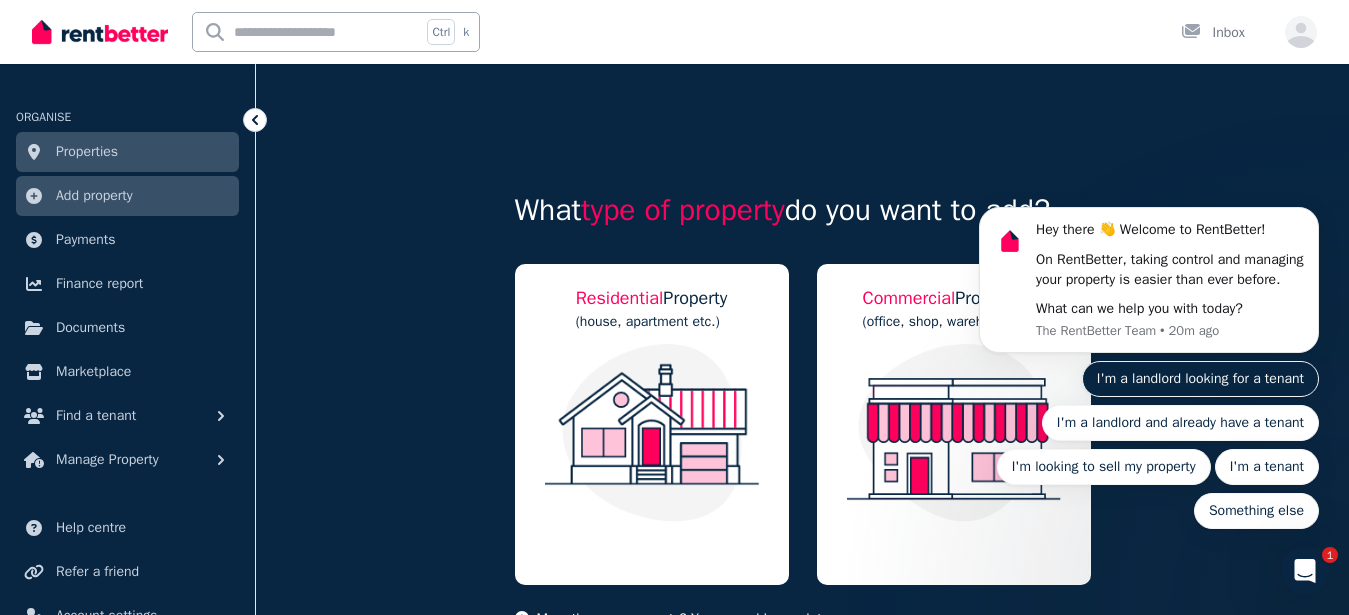 click on "I'm a landlord looking for a tenant" at bounding box center (1200, 379) 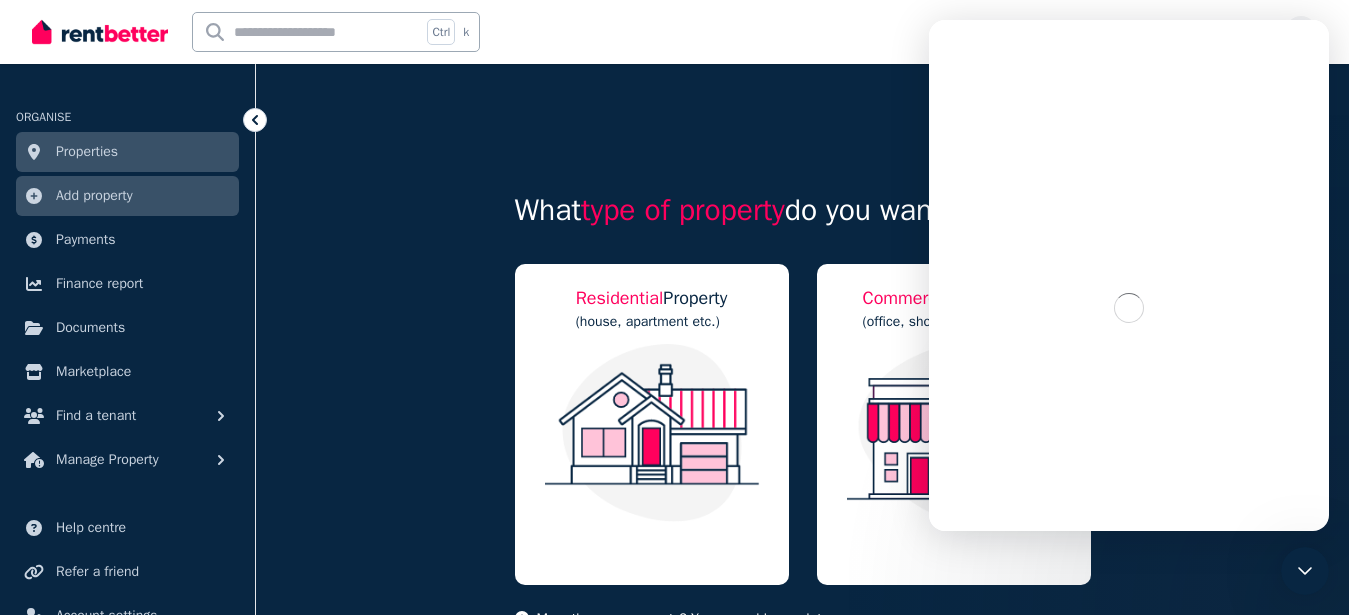 scroll, scrollTop: 0, scrollLeft: 0, axis: both 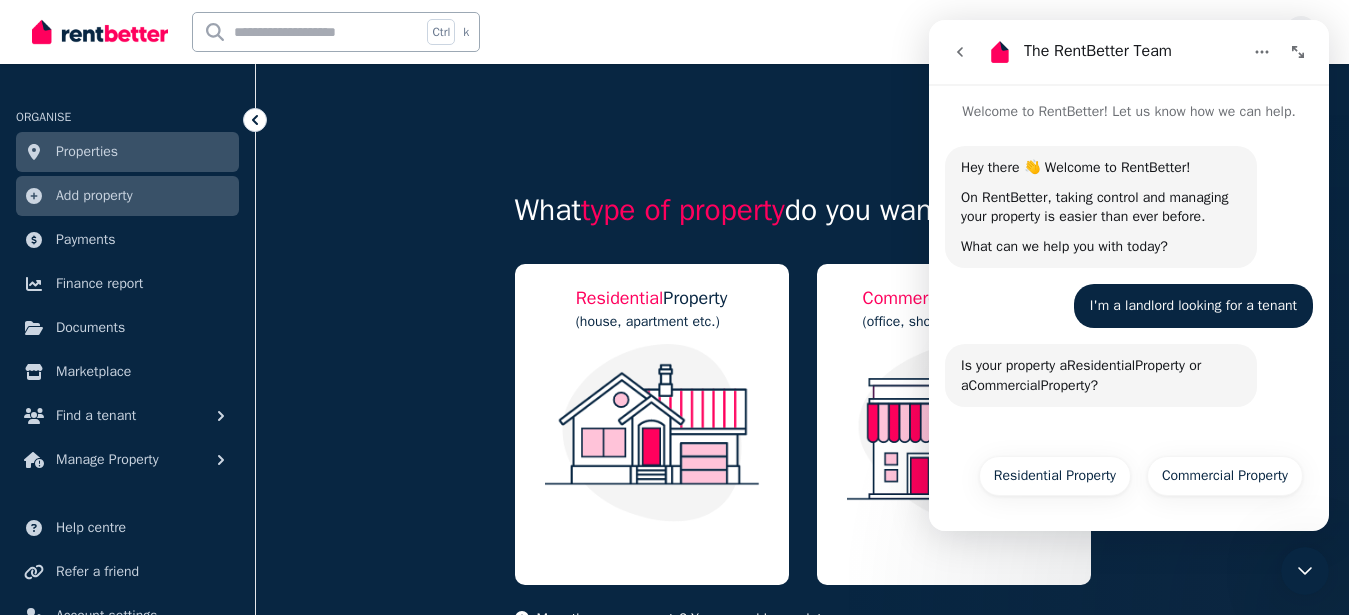 click 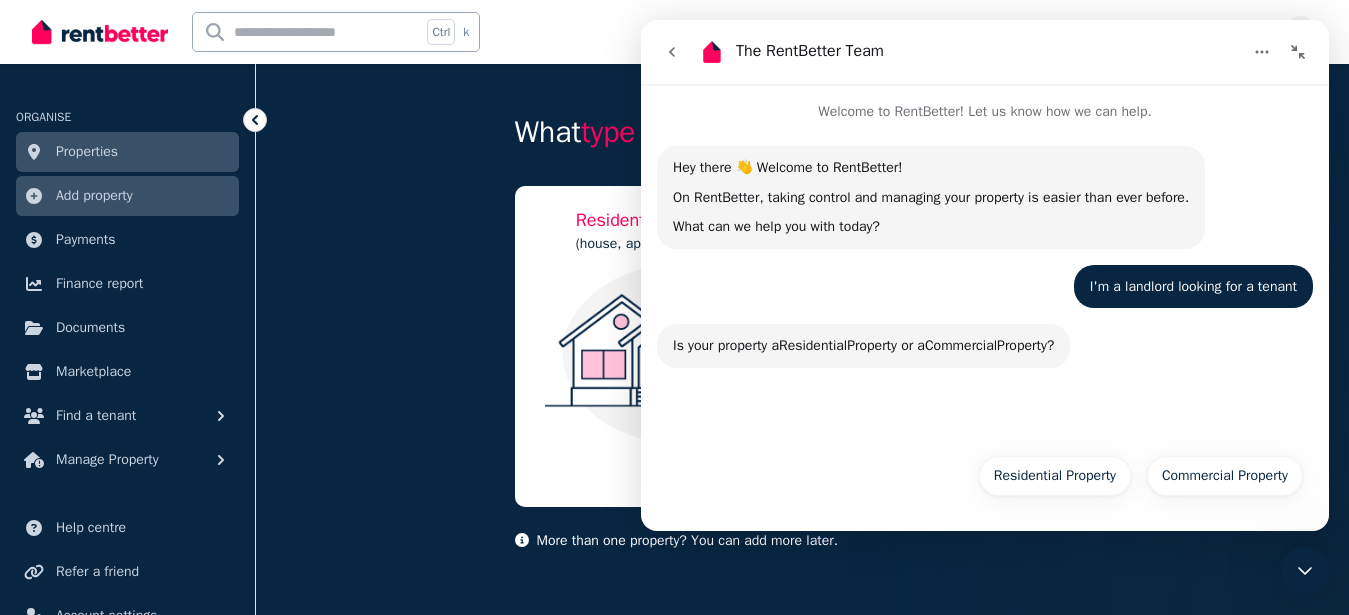 scroll, scrollTop: 0, scrollLeft: 0, axis: both 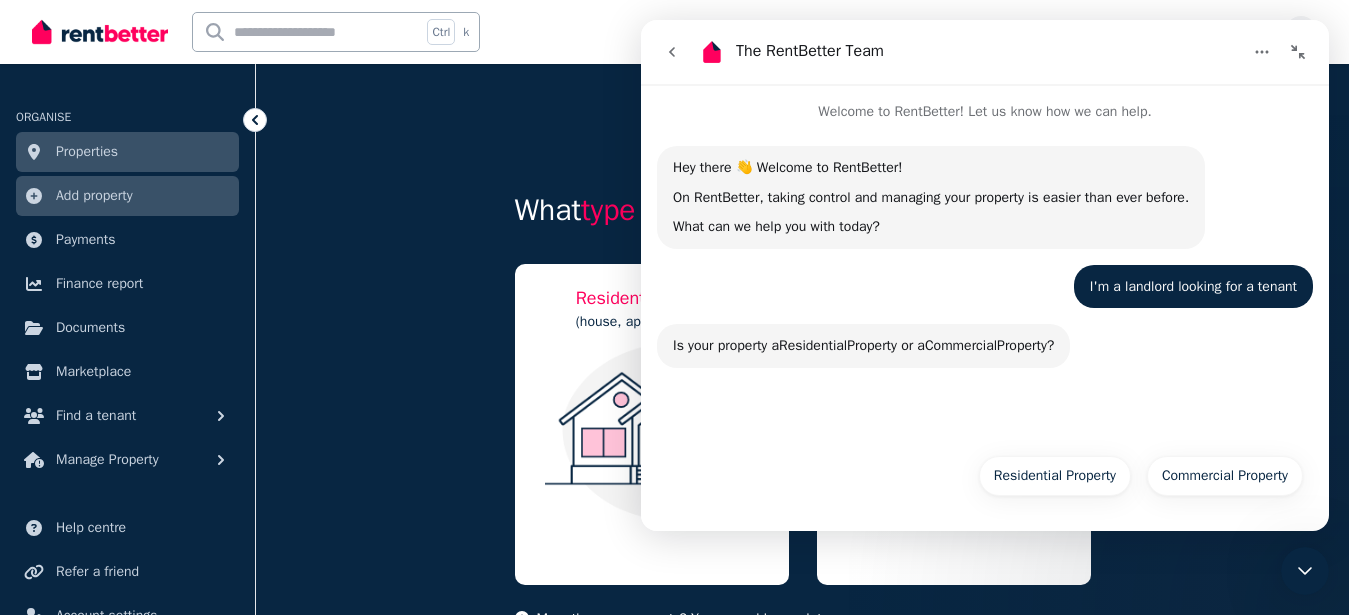 click 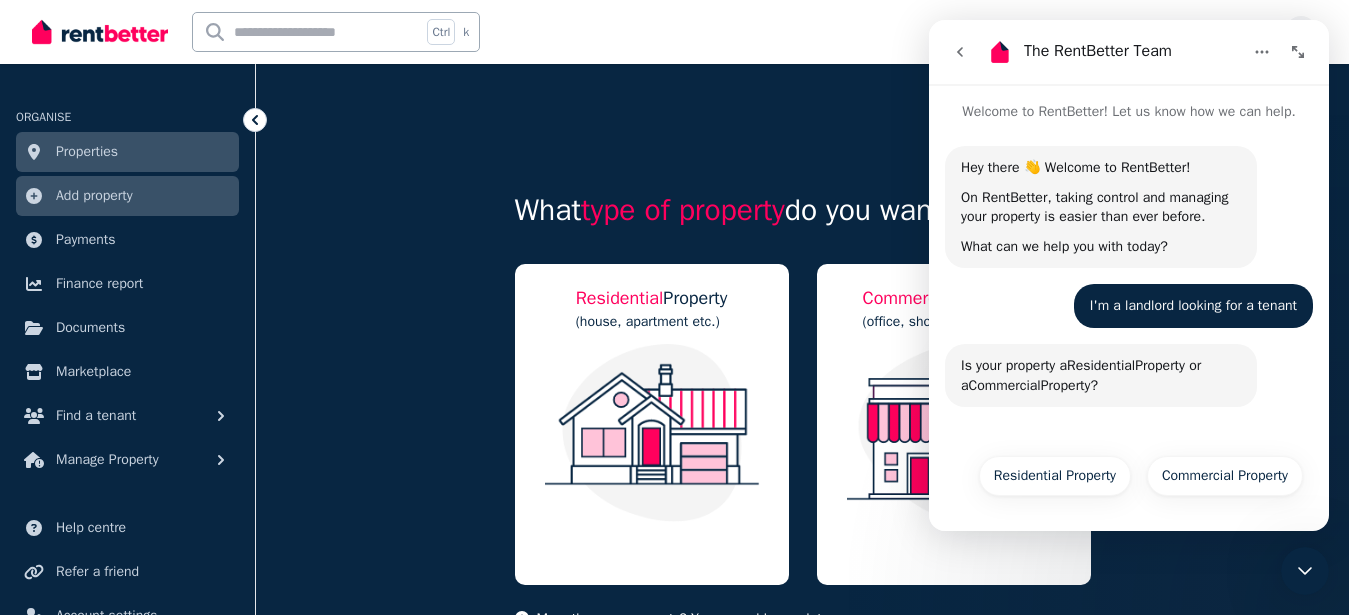 click 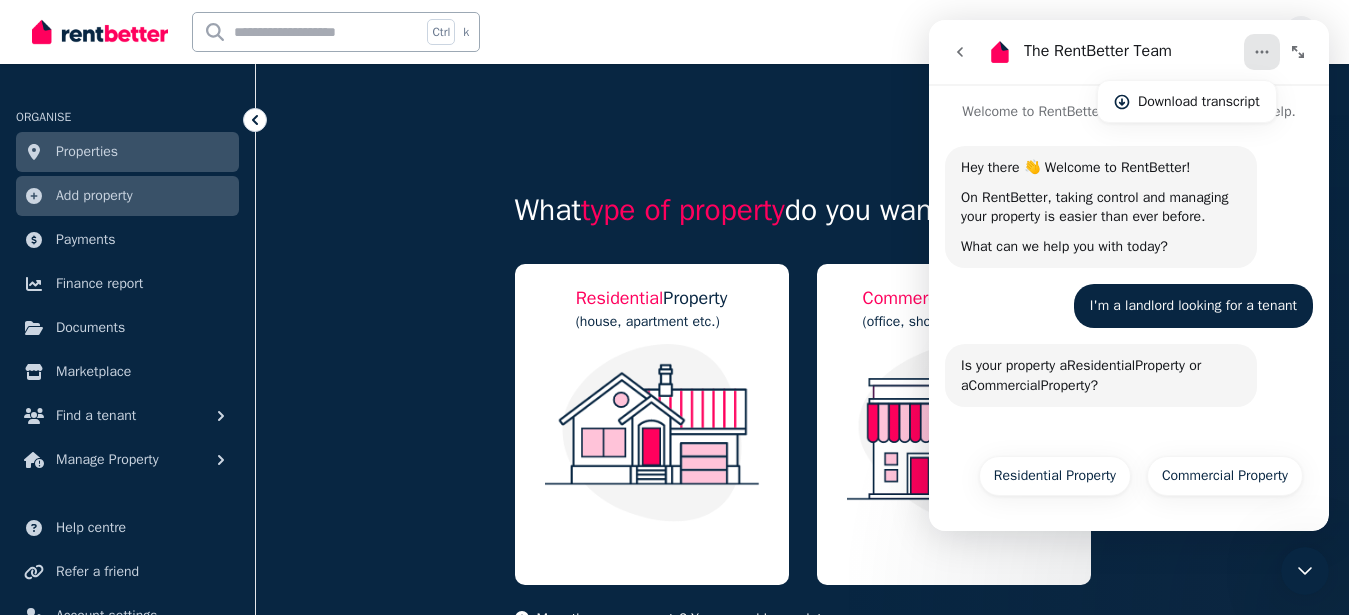 click 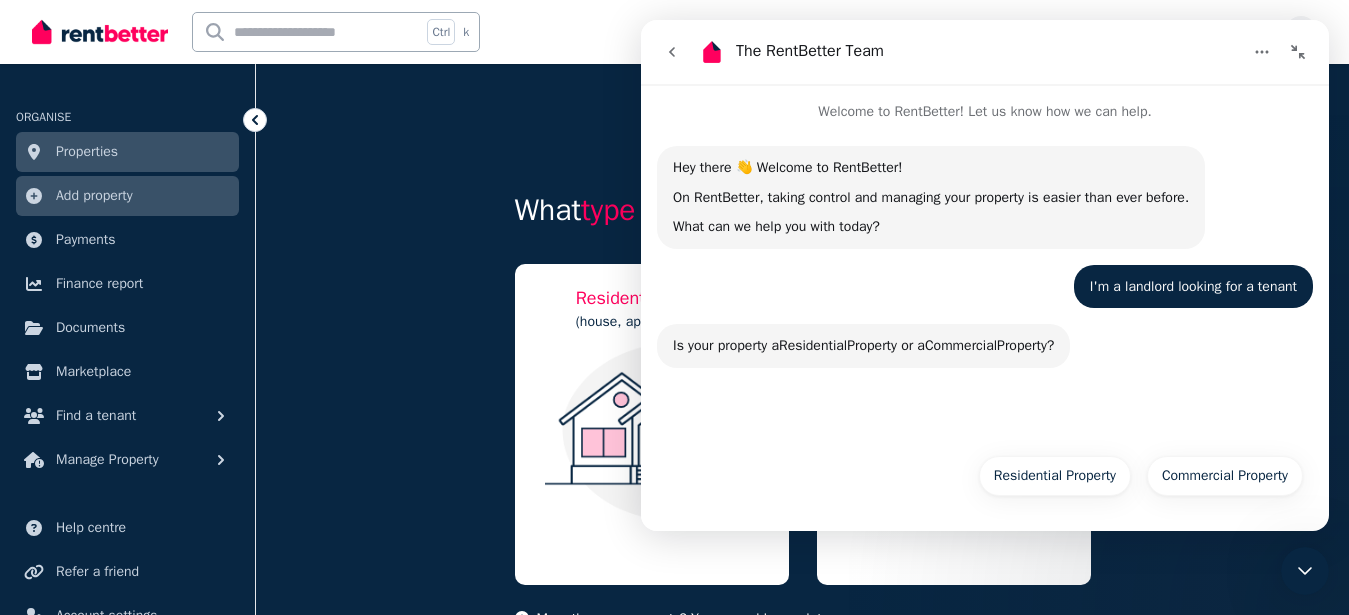 click 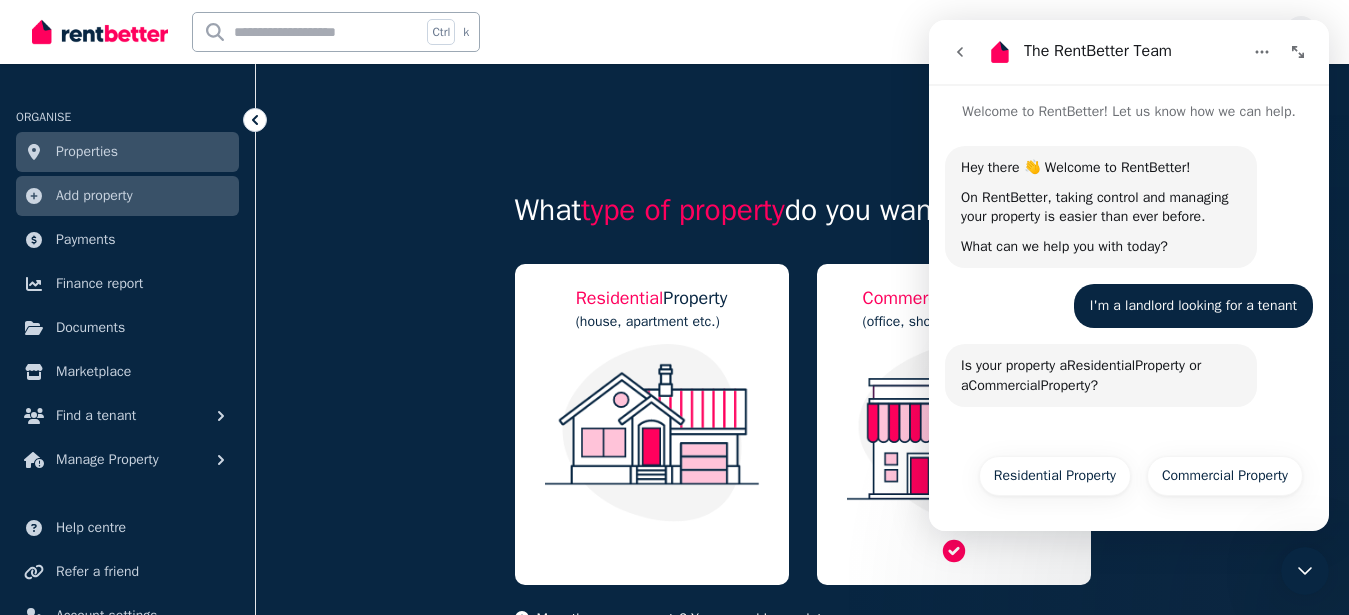 click at bounding box center (954, 433) 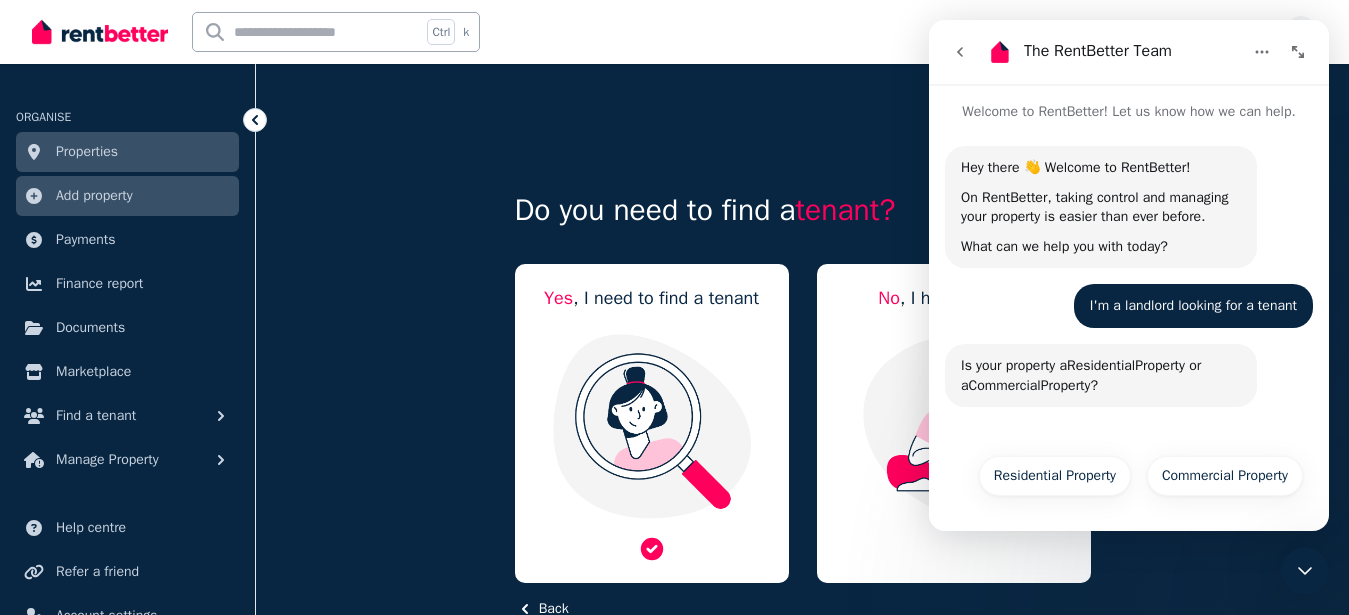click at bounding box center (652, 426) 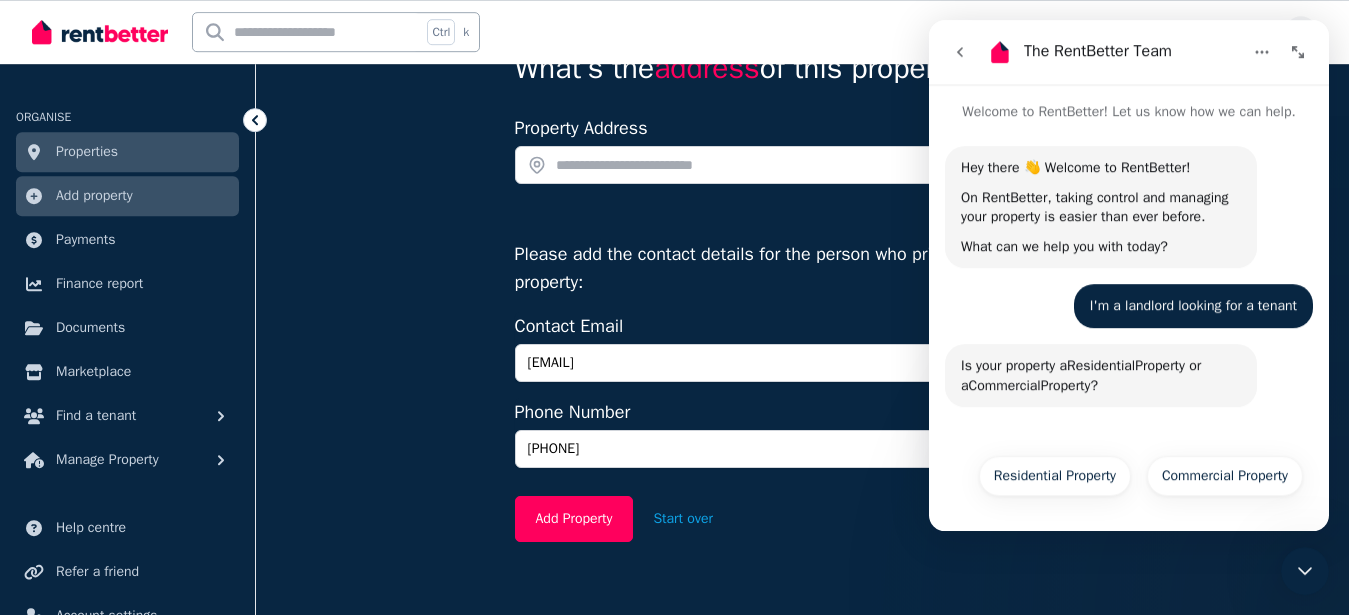scroll, scrollTop: 181, scrollLeft: 0, axis: vertical 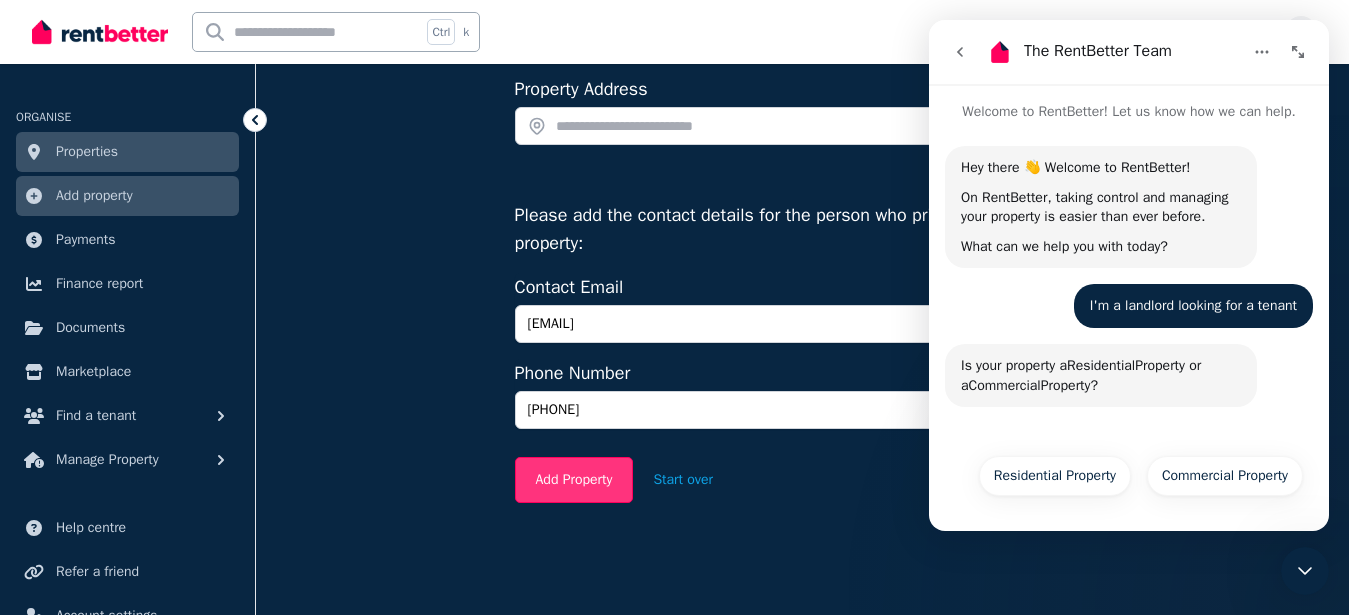click on "Add Property" at bounding box center (574, 480) 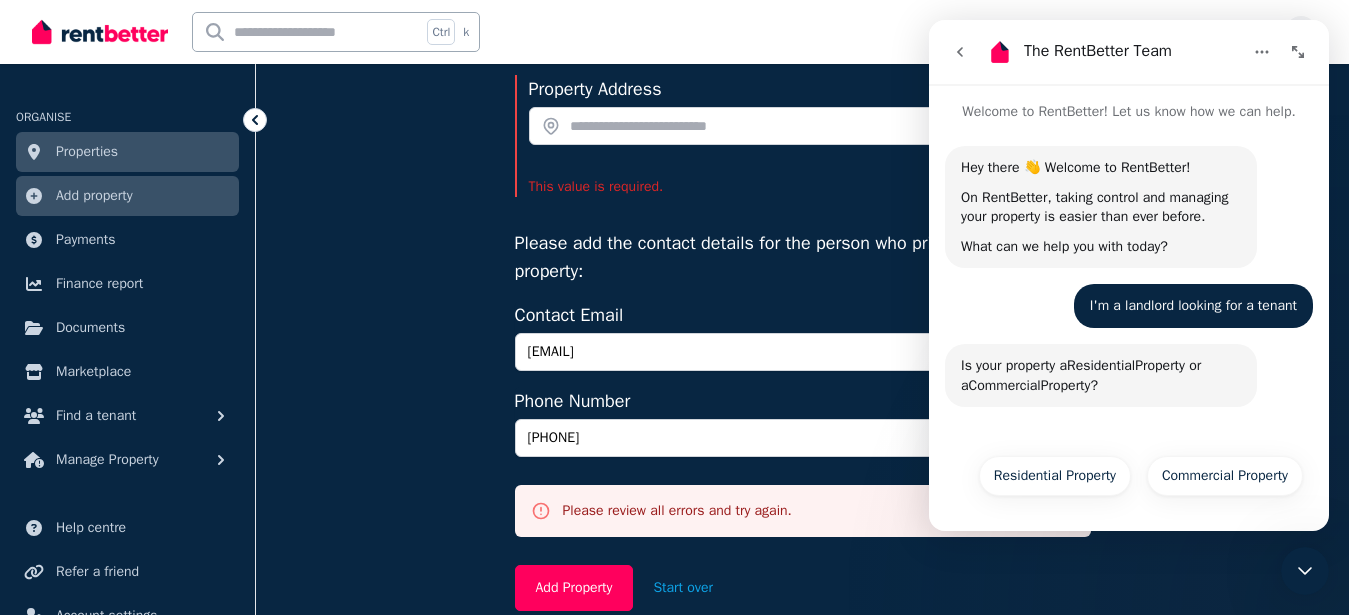 click 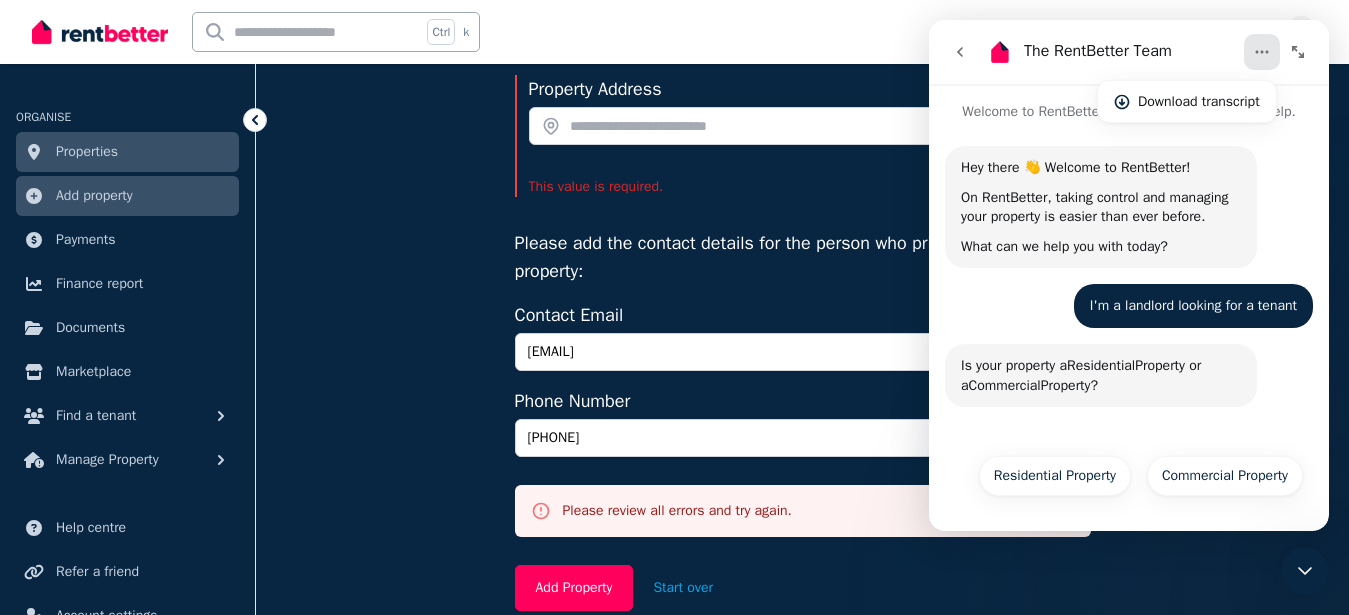 click 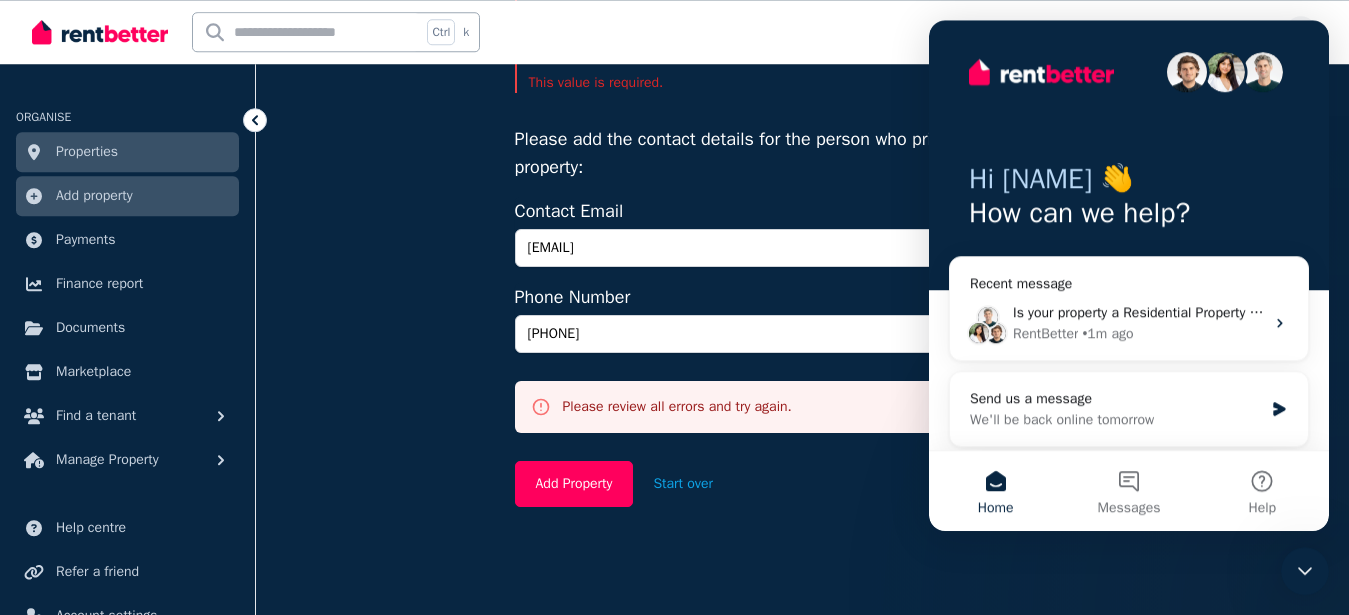 scroll, scrollTop: 289, scrollLeft: 0, axis: vertical 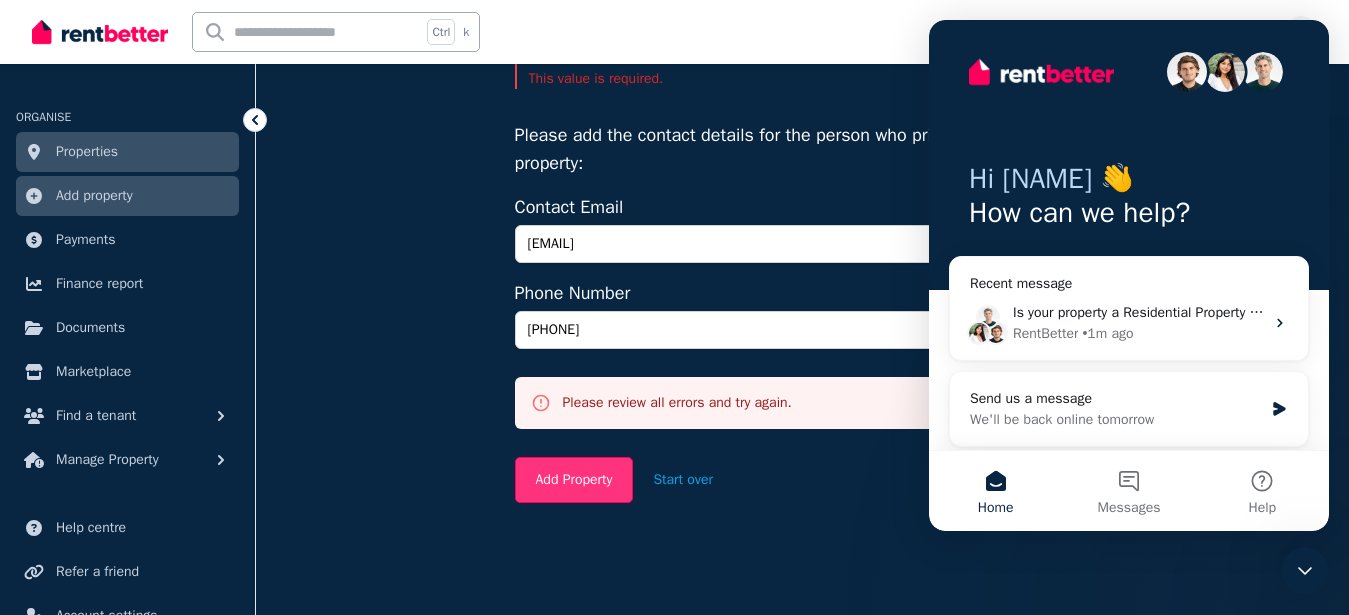 click on "Add Property" at bounding box center (574, 480) 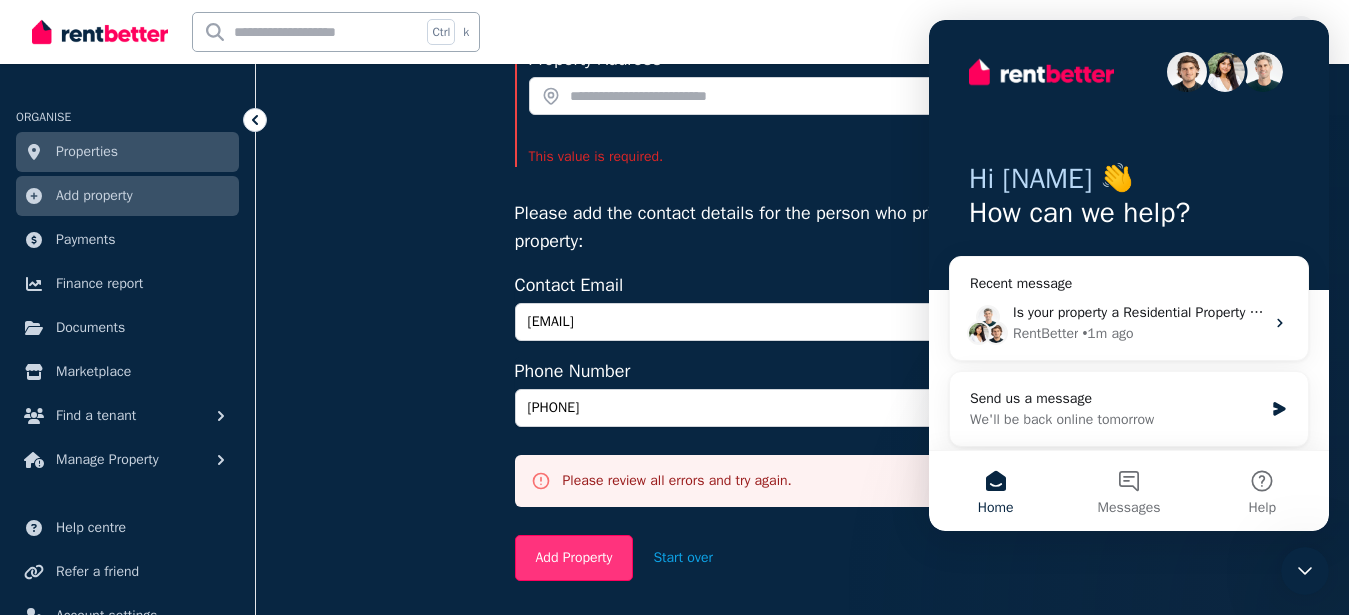 scroll, scrollTop: 209, scrollLeft: 0, axis: vertical 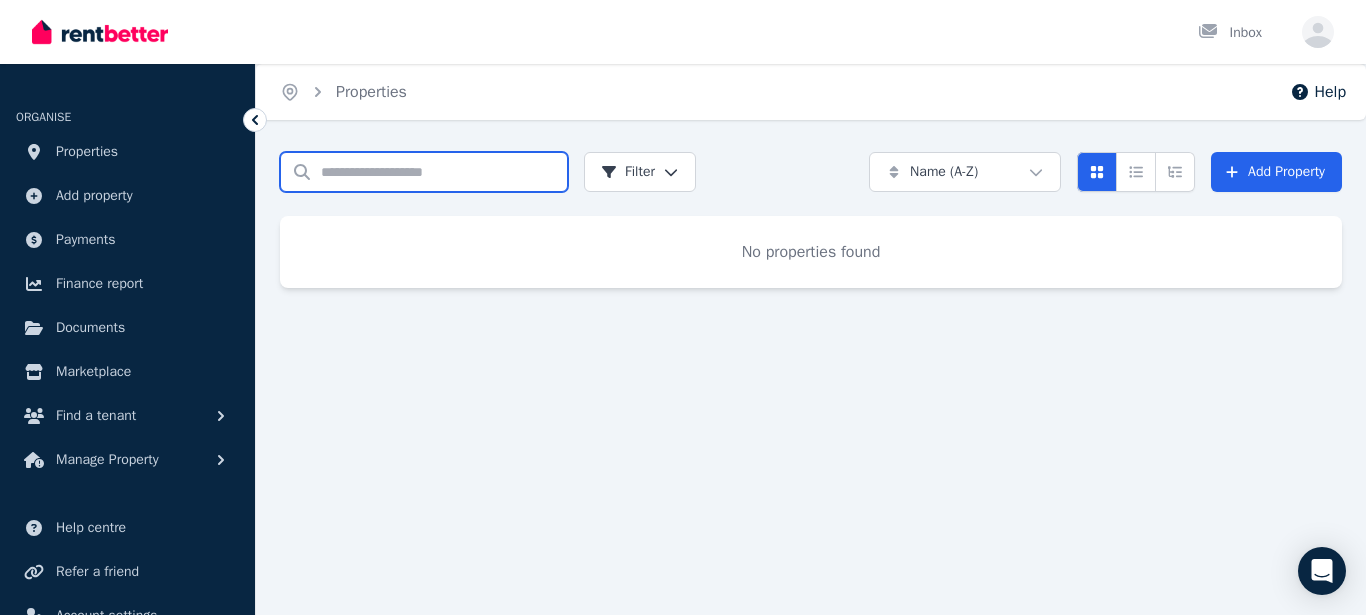 click on "Search properties" at bounding box center [424, 172] 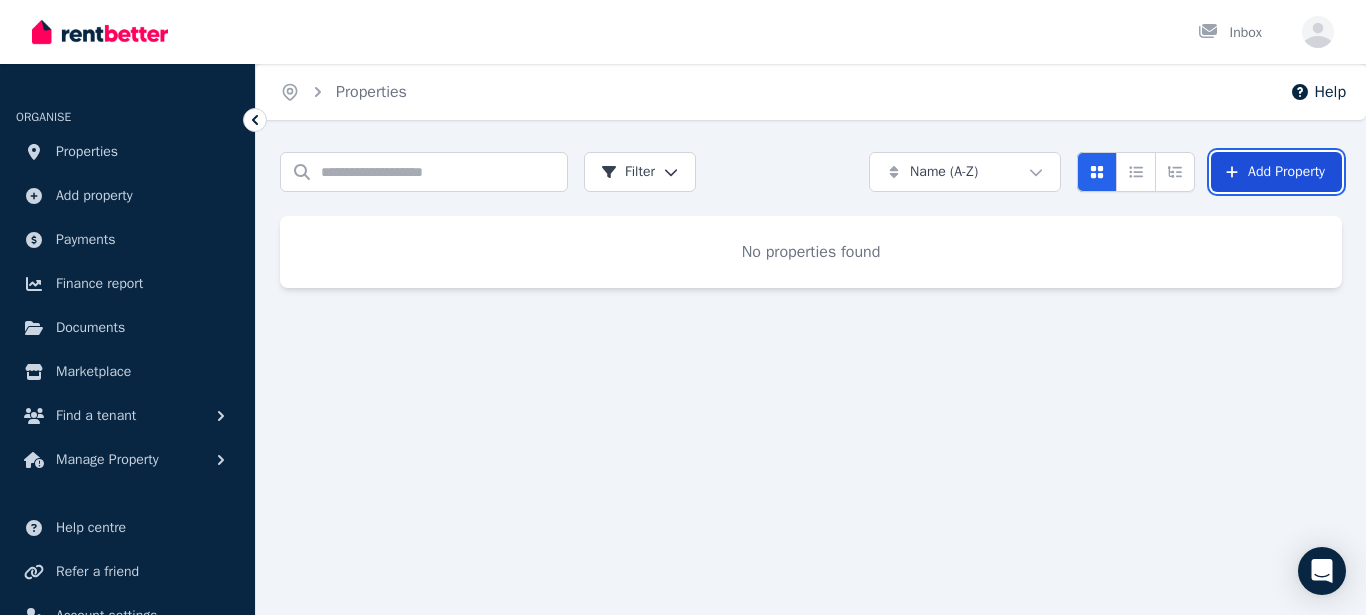 click on "Add Property" at bounding box center [1276, 172] 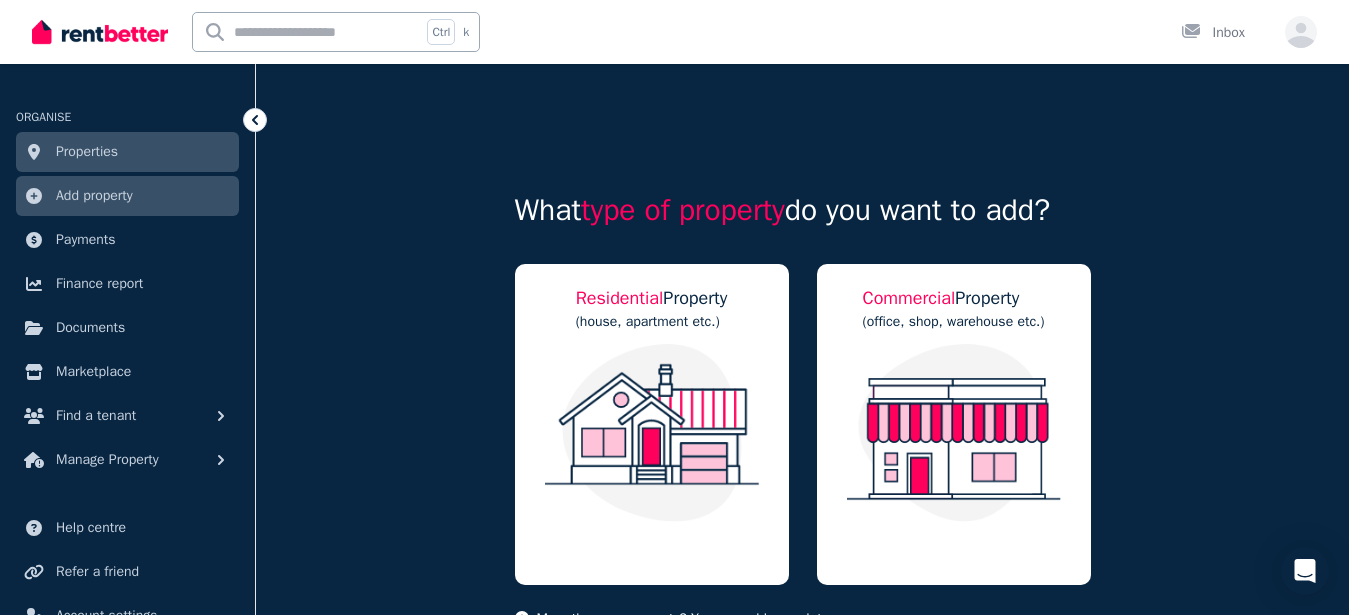 click 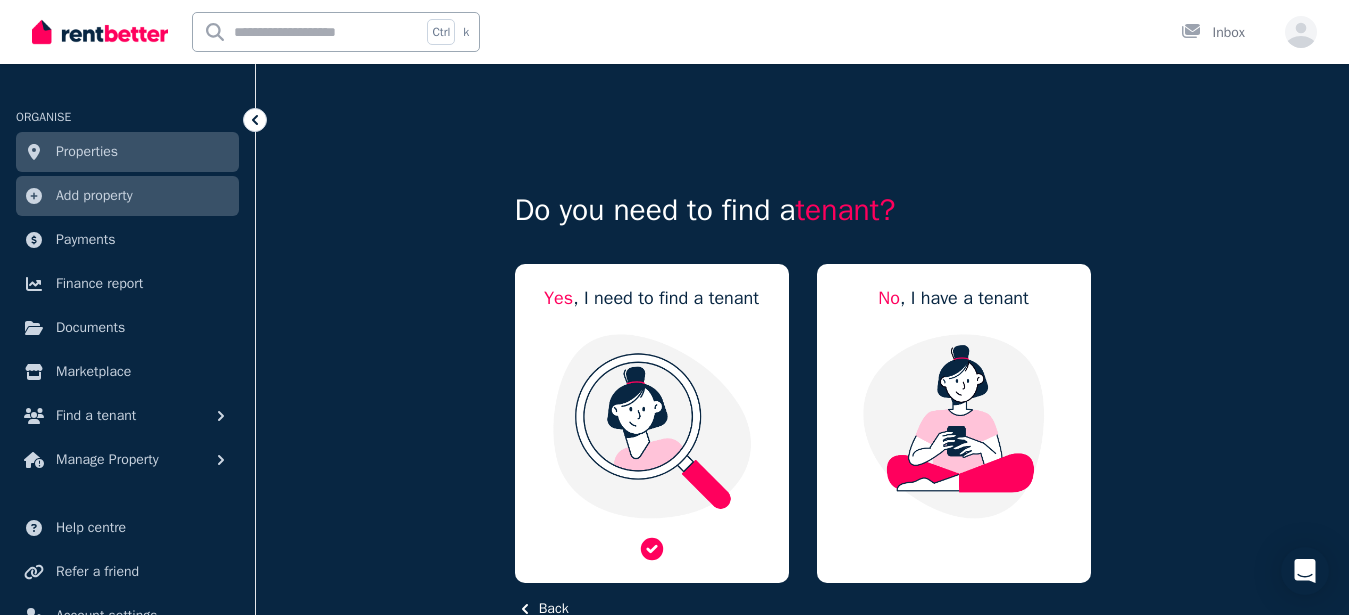 click at bounding box center [652, 426] 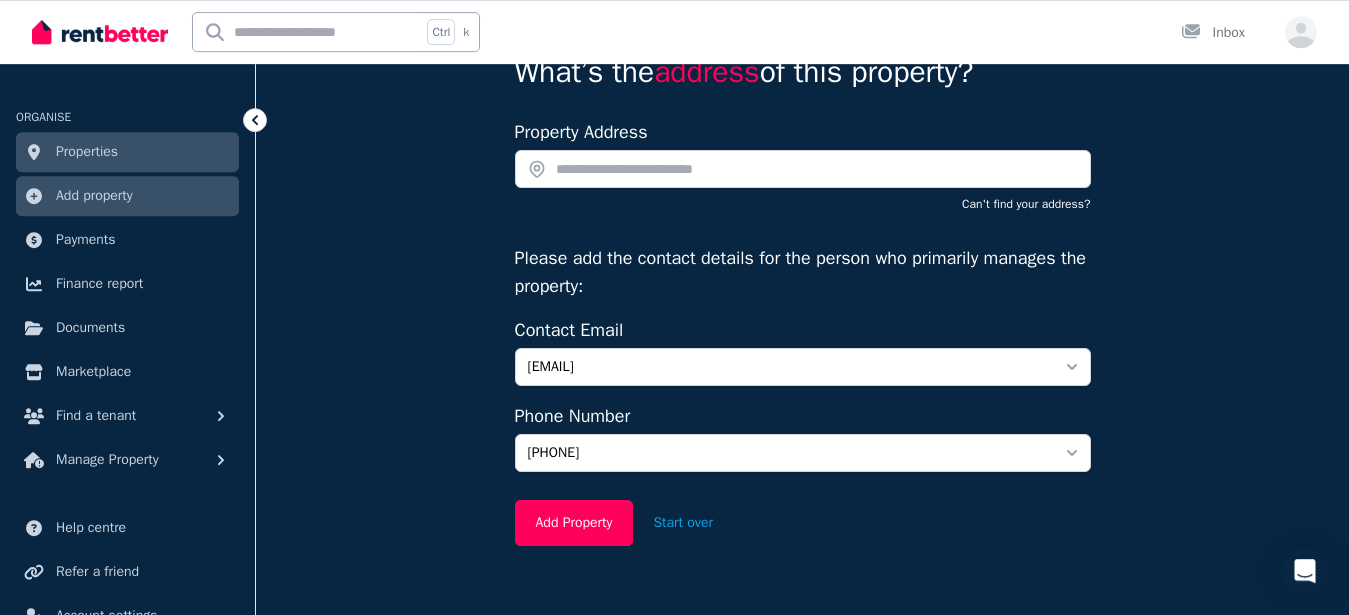 scroll, scrollTop: 181, scrollLeft: 0, axis: vertical 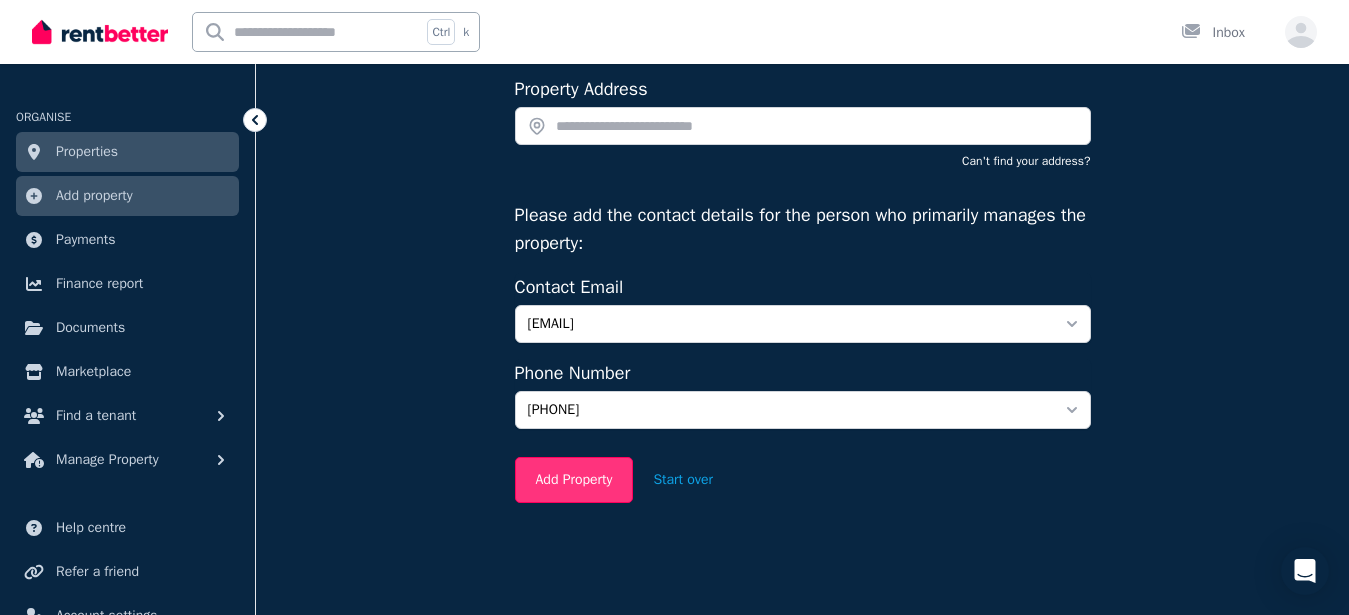 click on "Add Property" at bounding box center (574, 480) 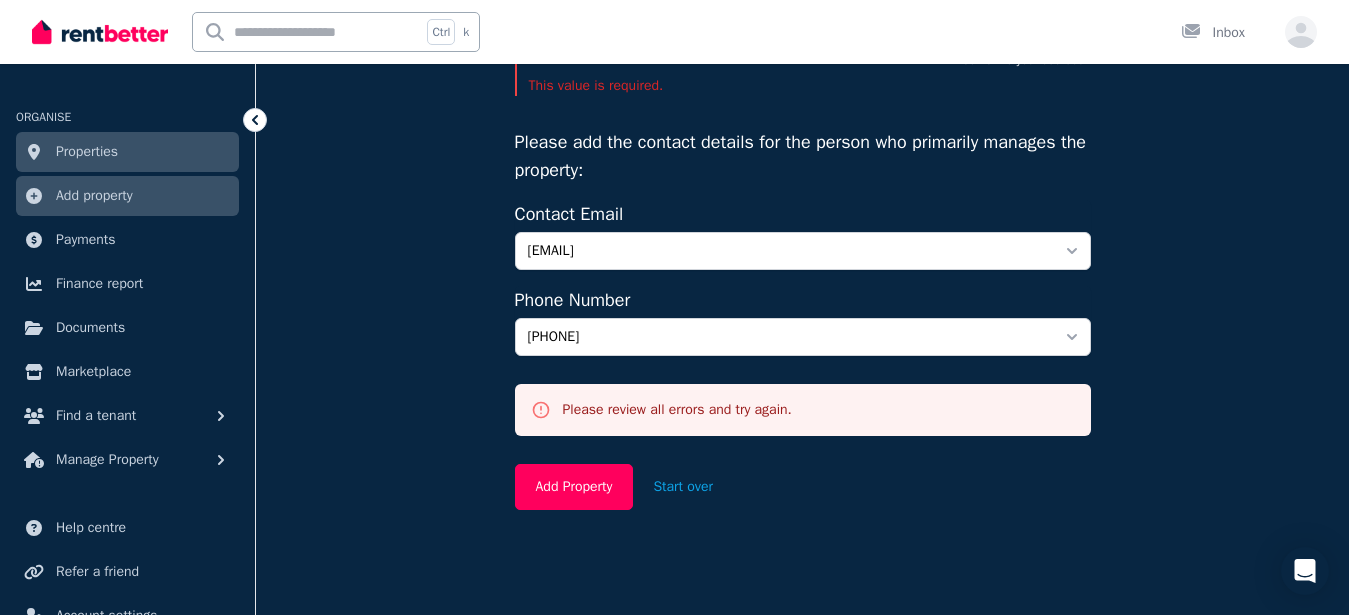 scroll, scrollTop: 283, scrollLeft: 0, axis: vertical 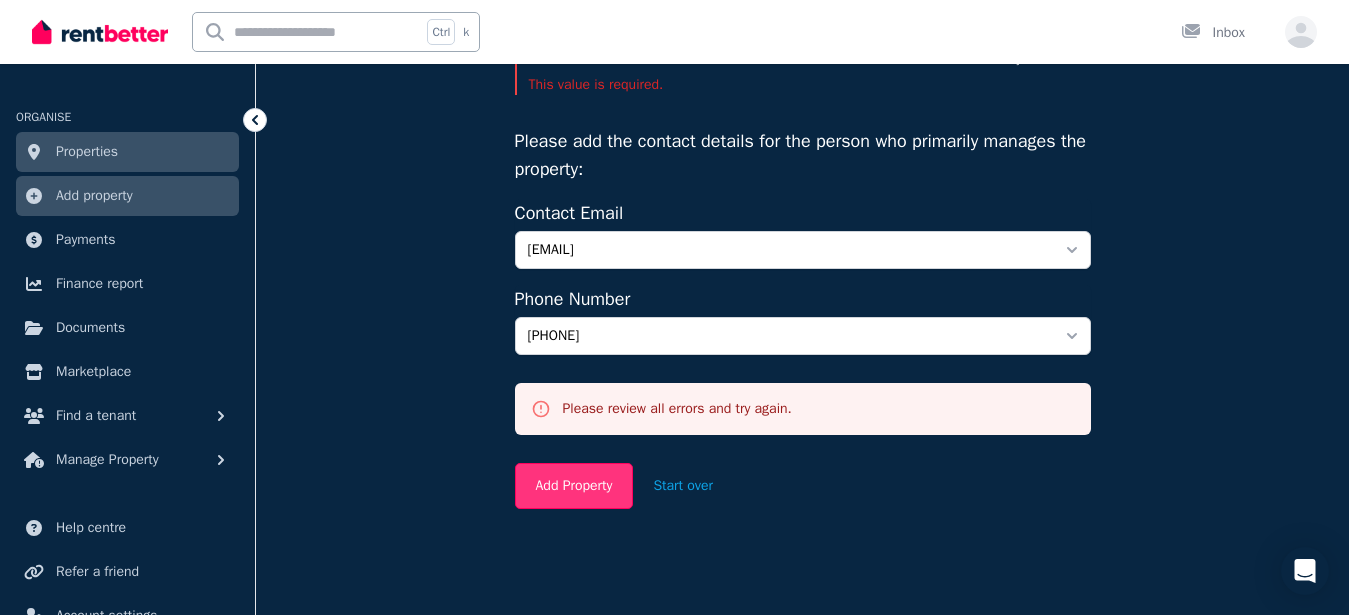 click on "Add Property" at bounding box center [574, 486] 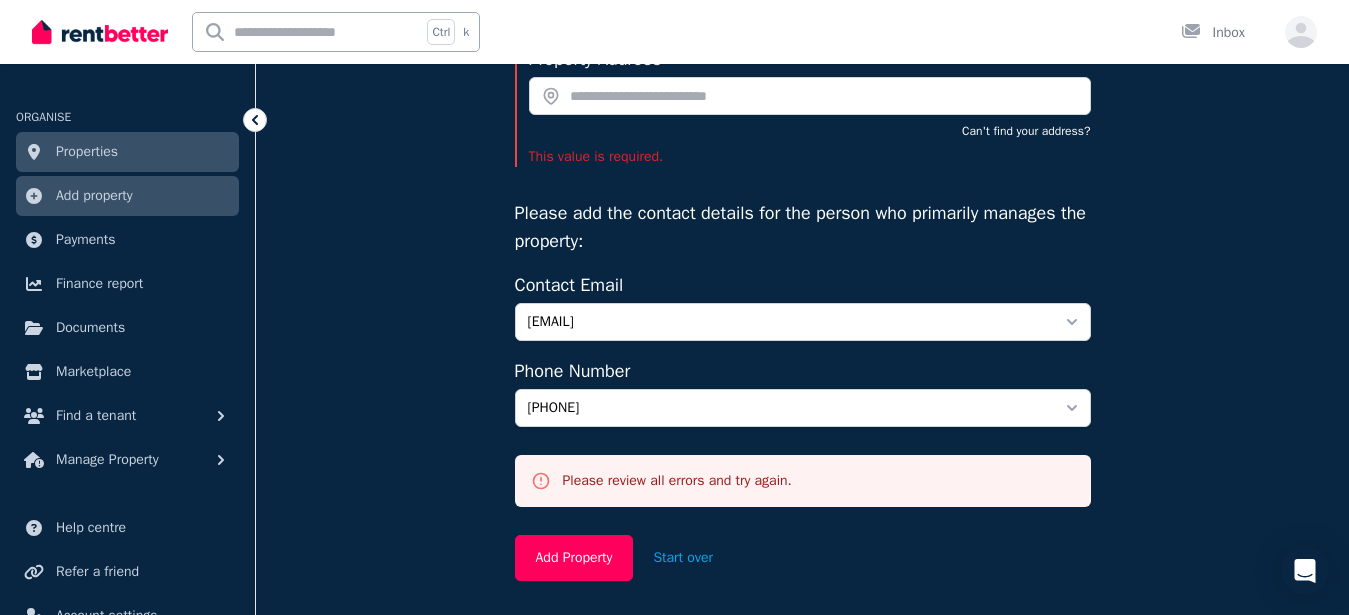 scroll, scrollTop: 209, scrollLeft: 0, axis: vertical 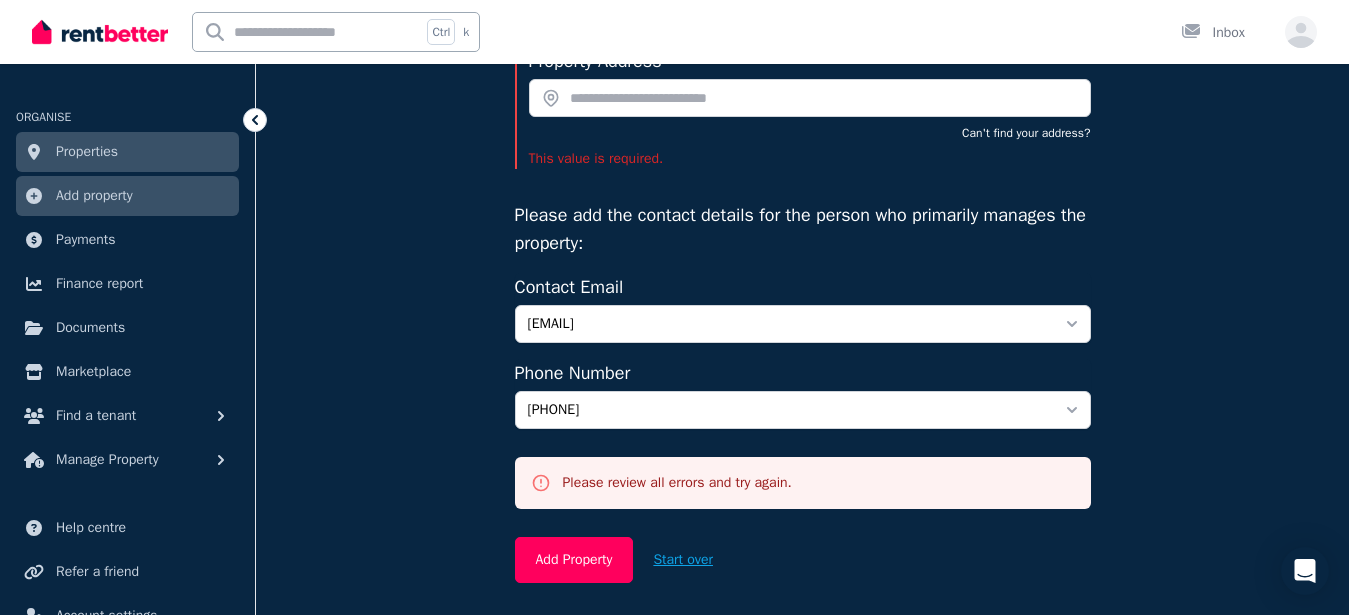 click on "Start over" at bounding box center [683, 560] 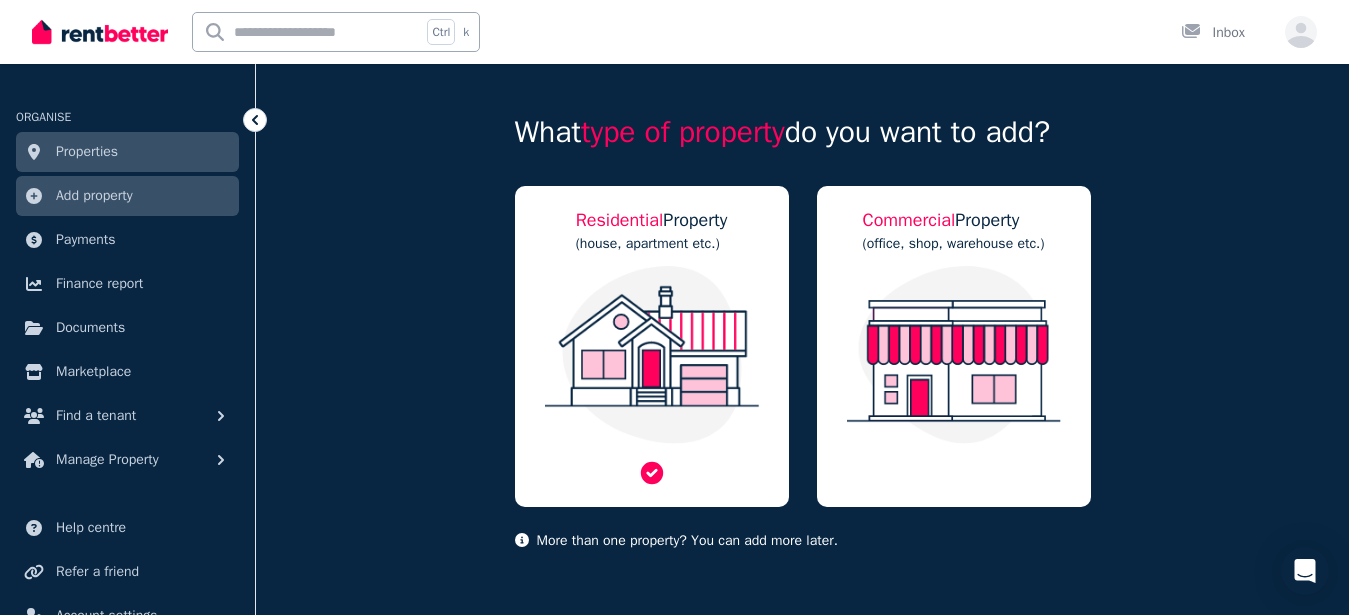 scroll, scrollTop: 0, scrollLeft: 0, axis: both 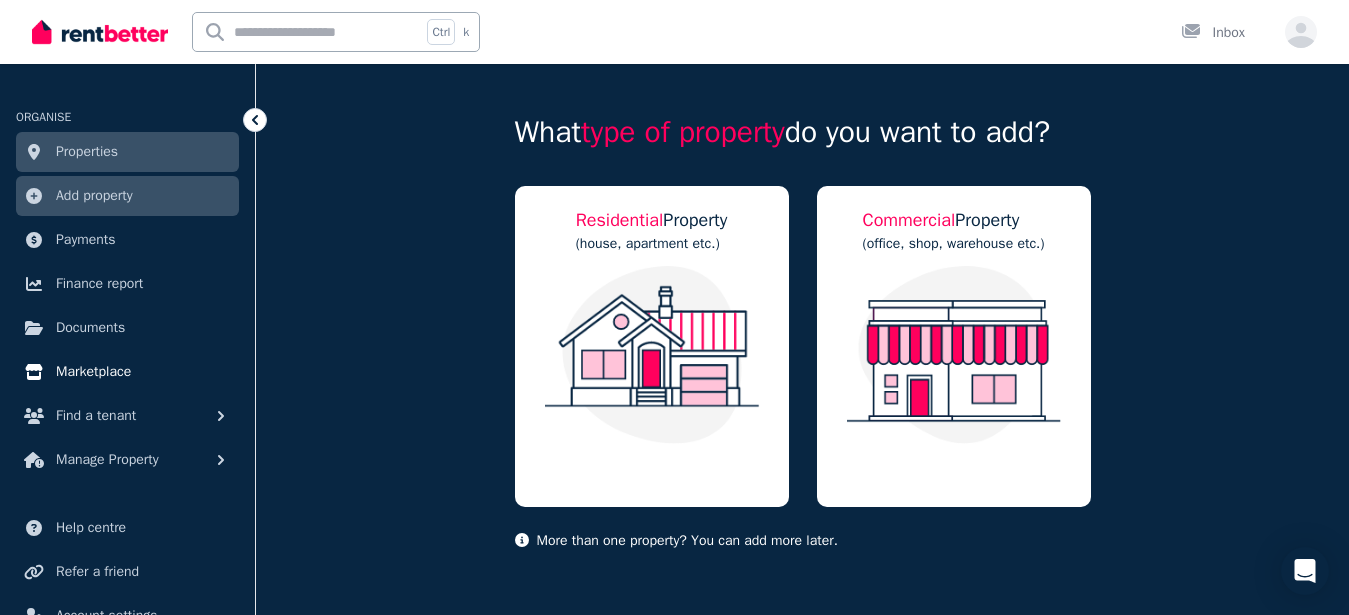 click on "Marketplace" at bounding box center (93, 372) 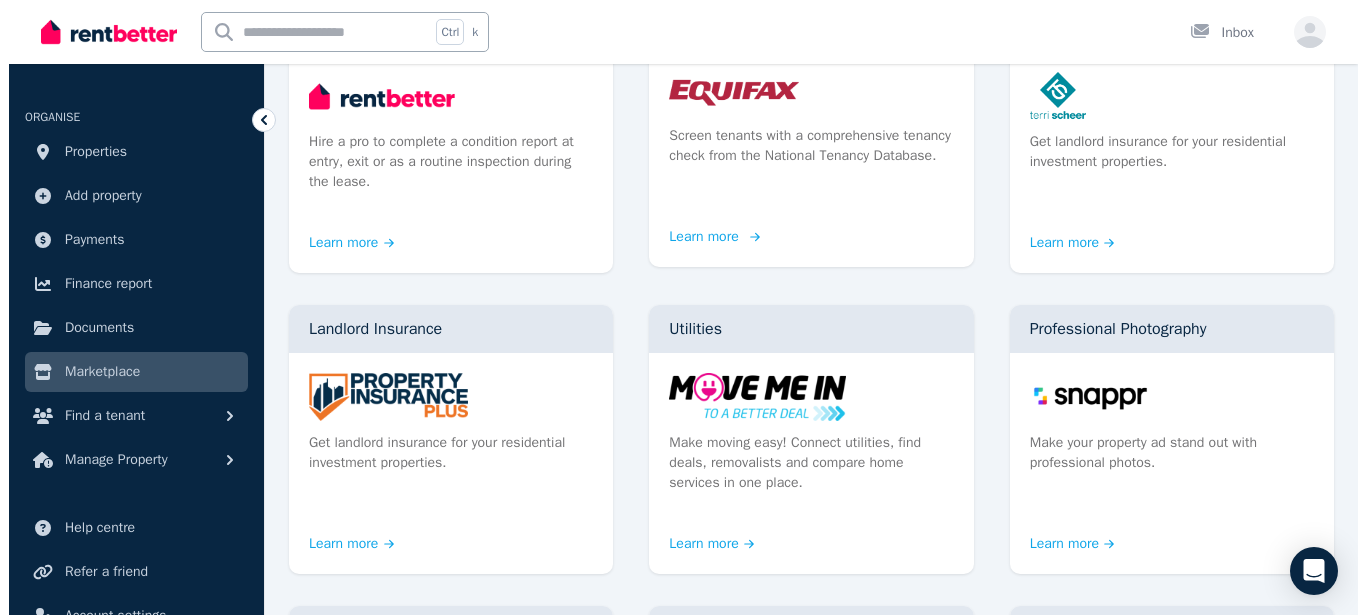 scroll, scrollTop: 0, scrollLeft: 0, axis: both 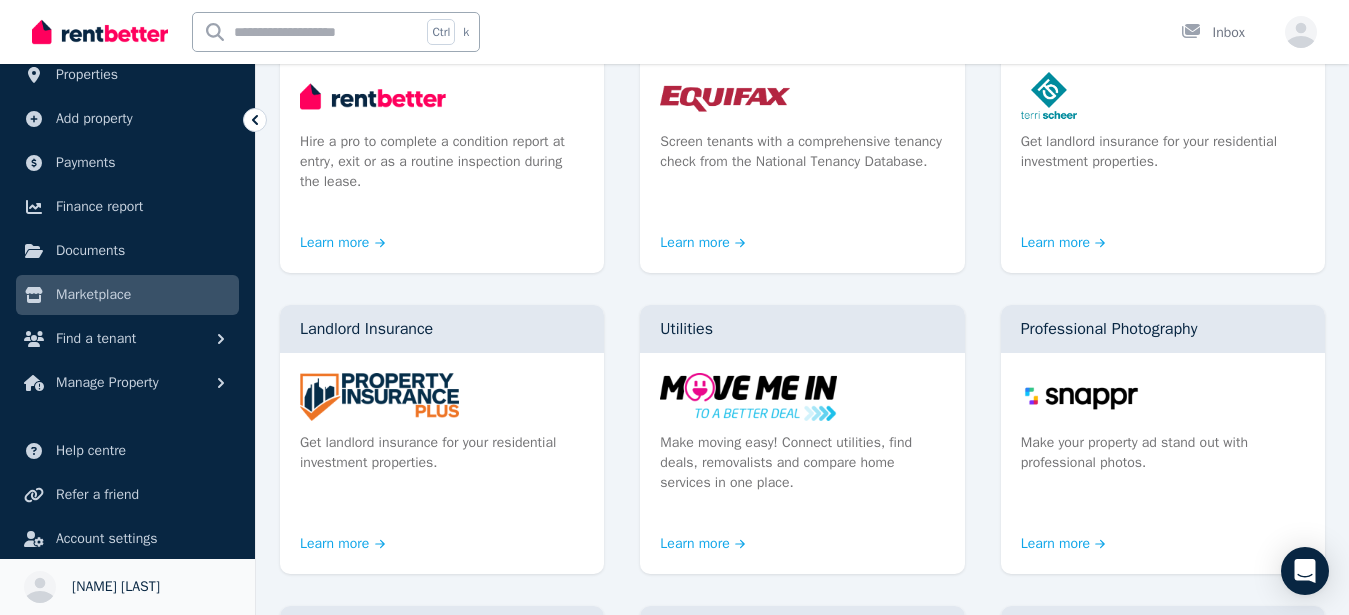 click on "[FIRST] [LAST]" at bounding box center [116, 587] 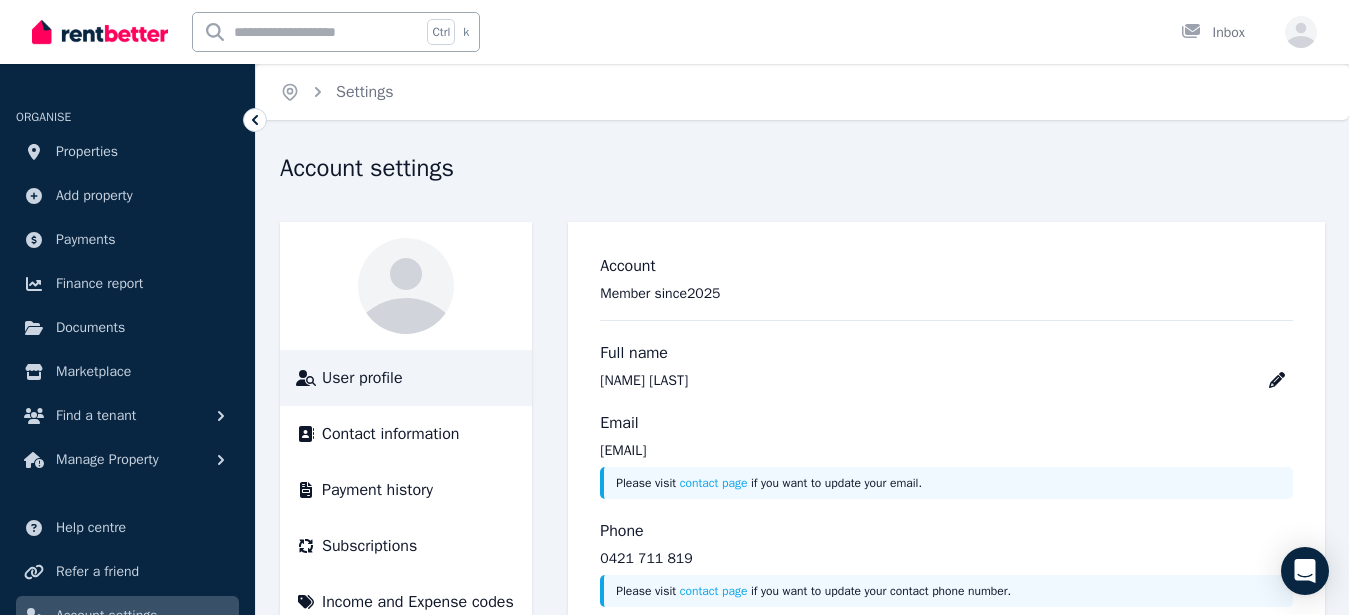 scroll, scrollTop: 107, scrollLeft: 0, axis: vertical 